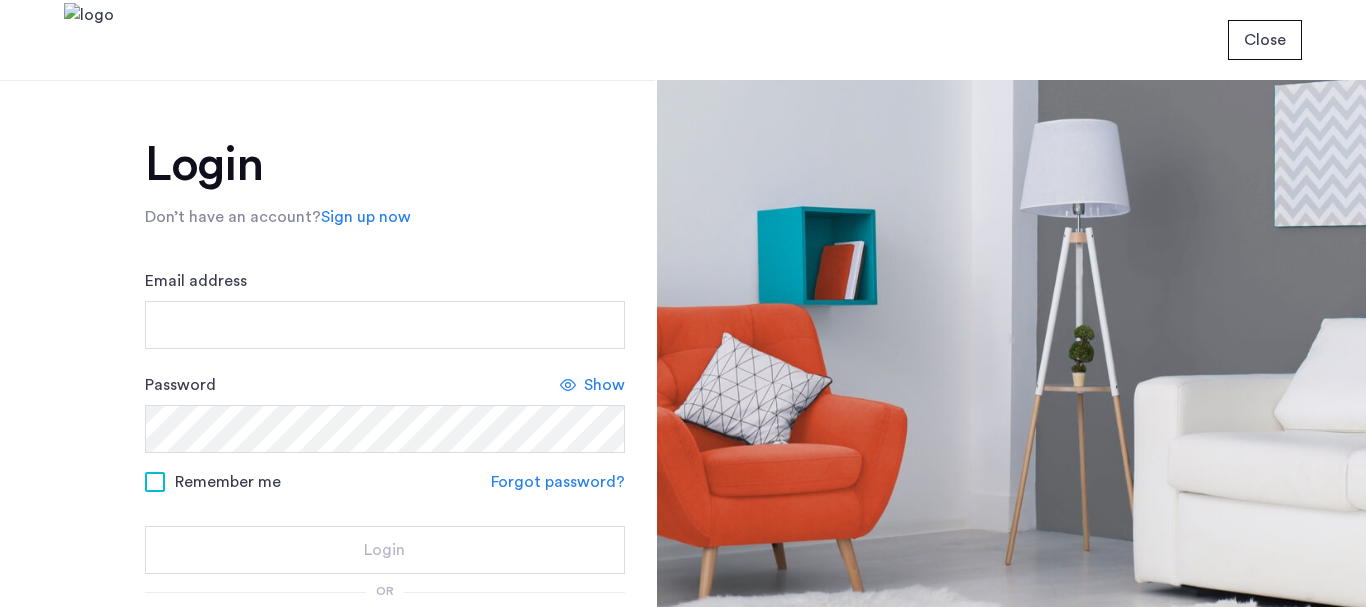 scroll, scrollTop: 0, scrollLeft: 0, axis: both 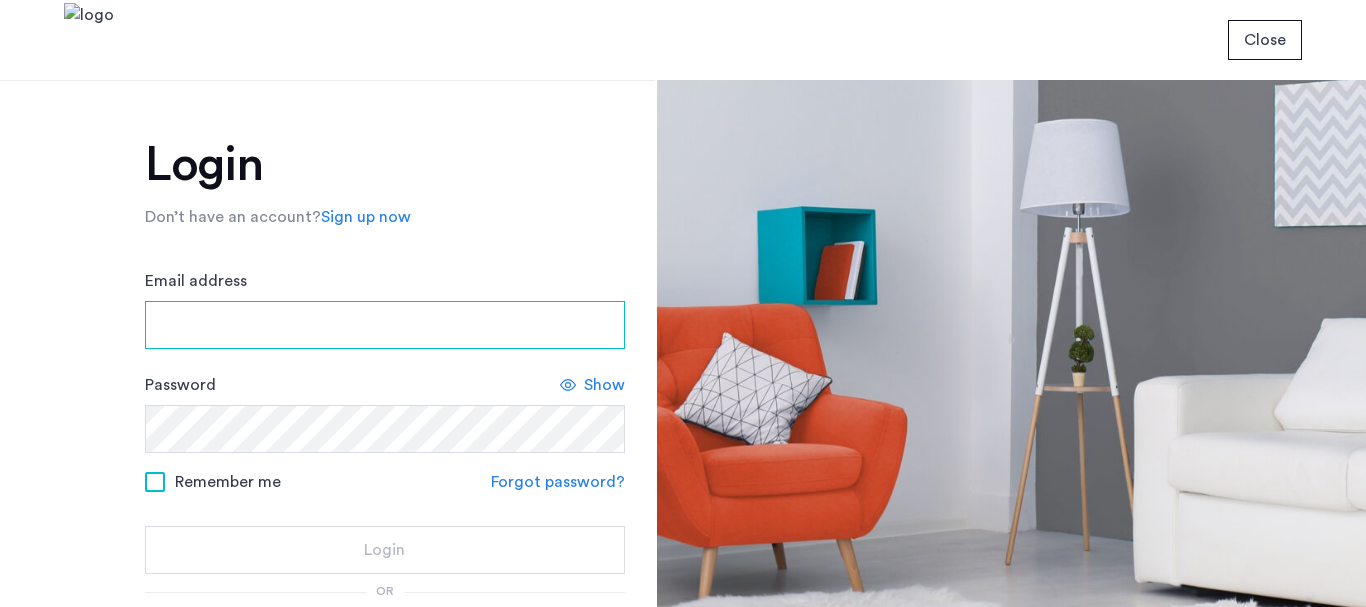 click on "Email address" at bounding box center (385, 325) 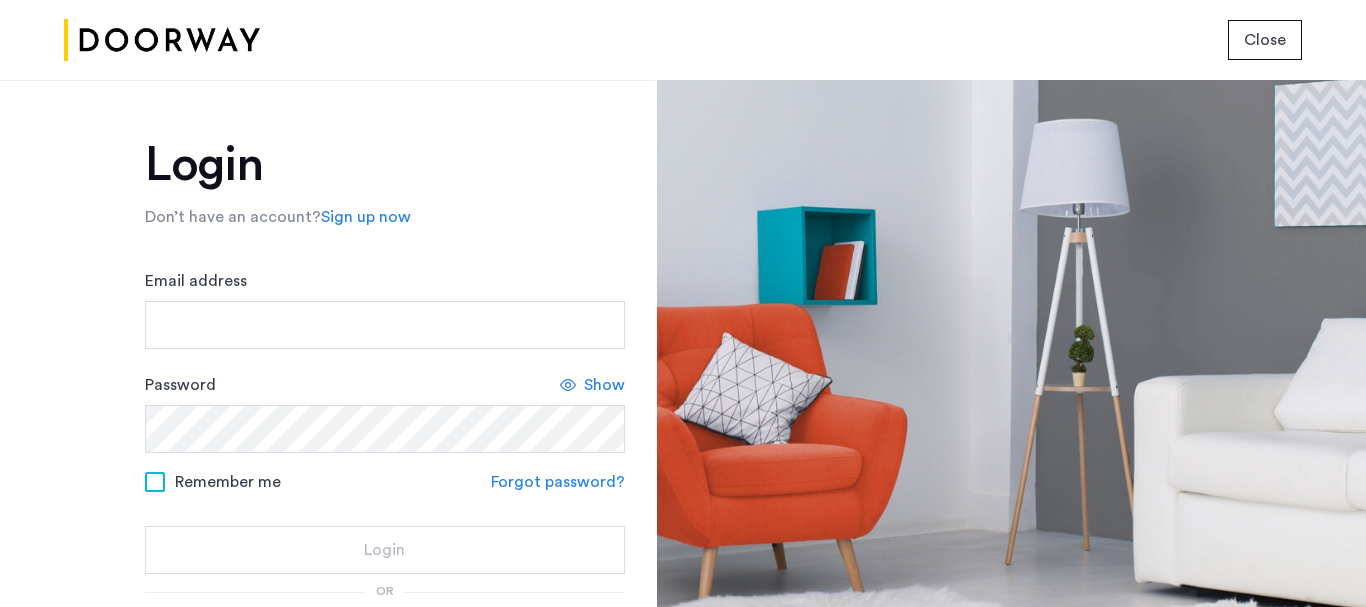 scroll, scrollTop: 0, scrollLeft: 0, axis: both 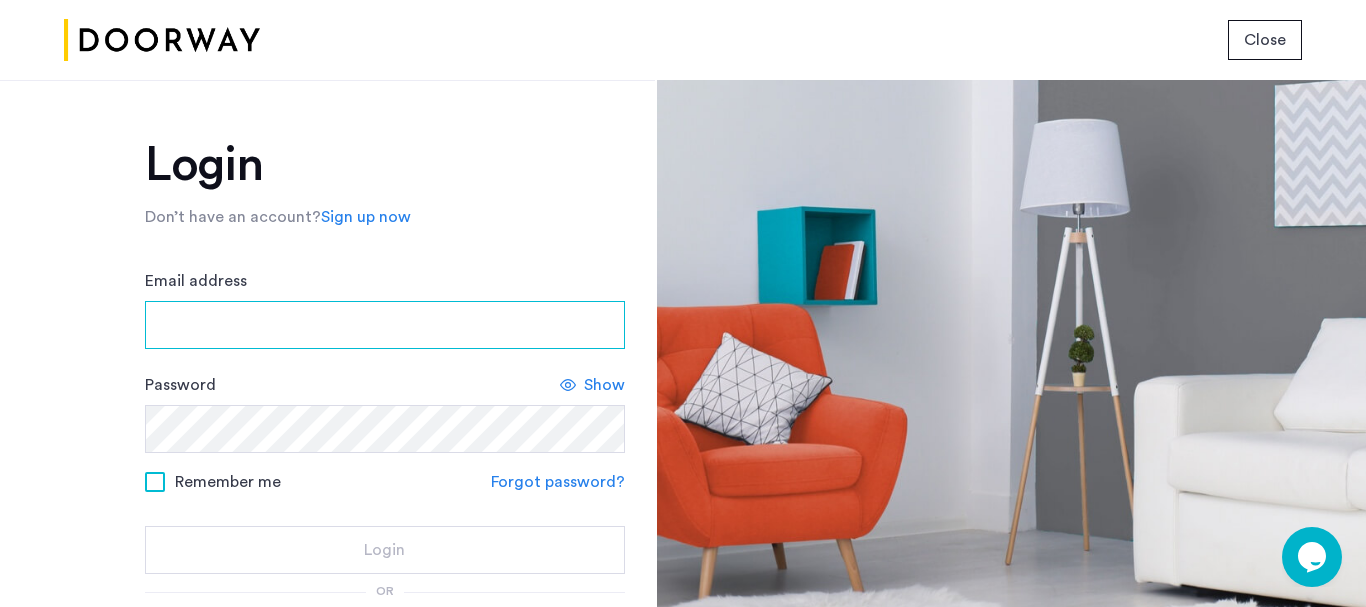click on "Email address" at bounding box center [385, 325] 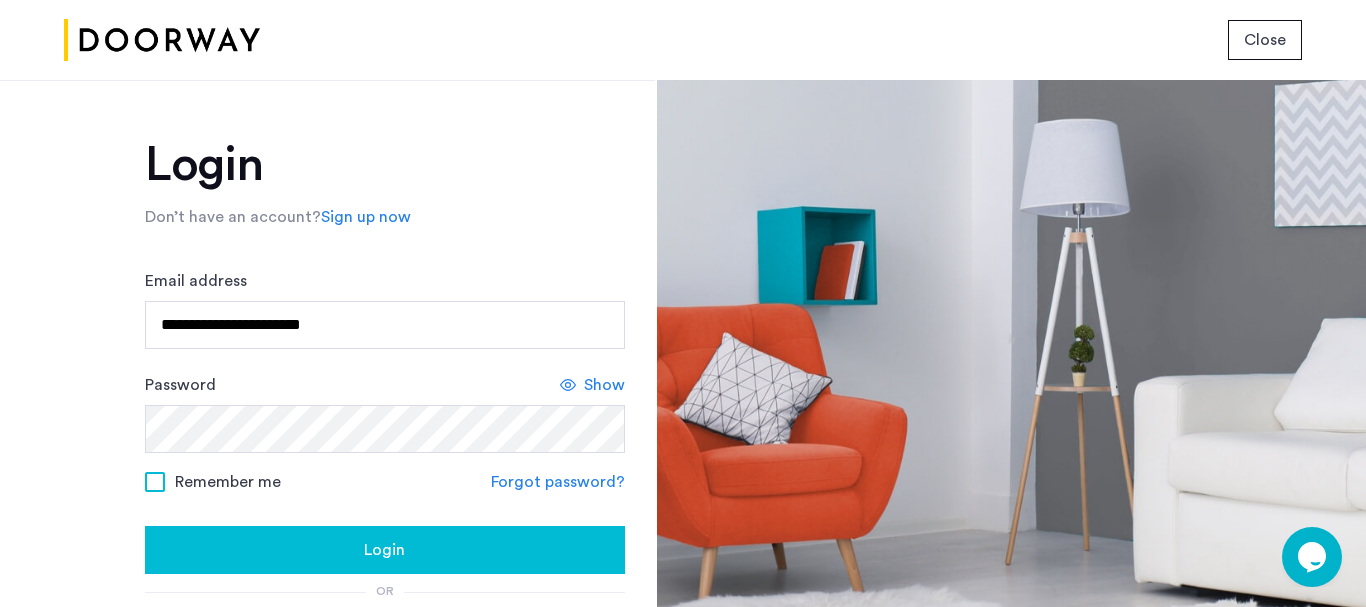 click 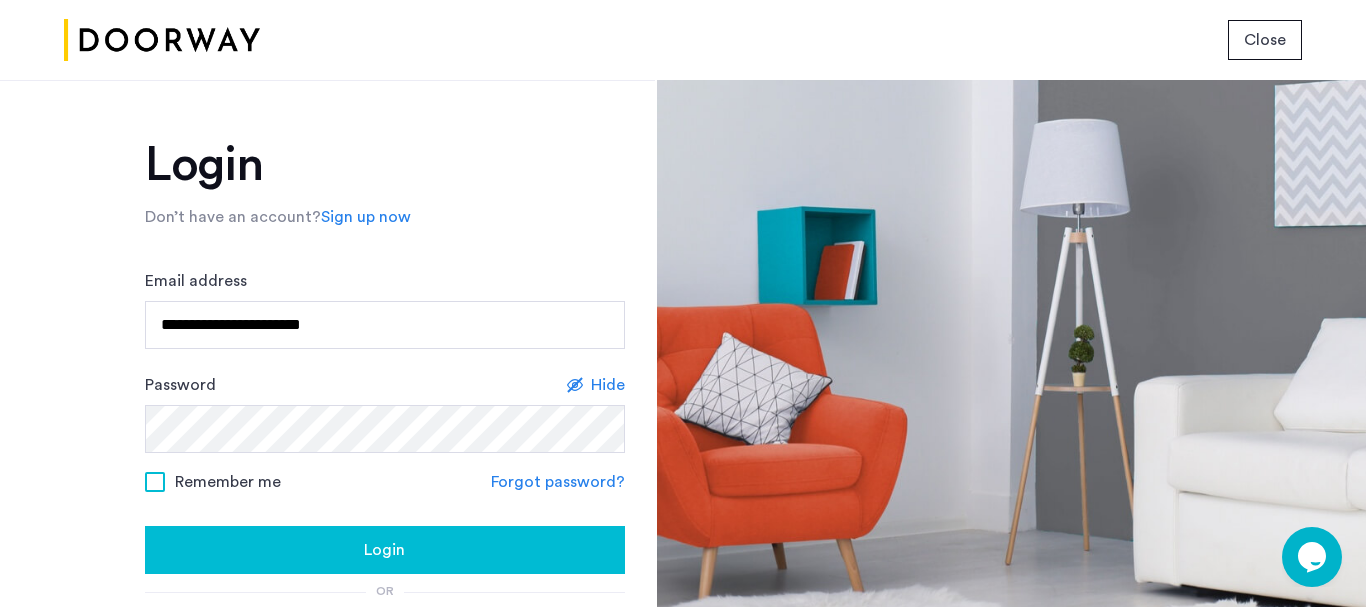 click on "Login" 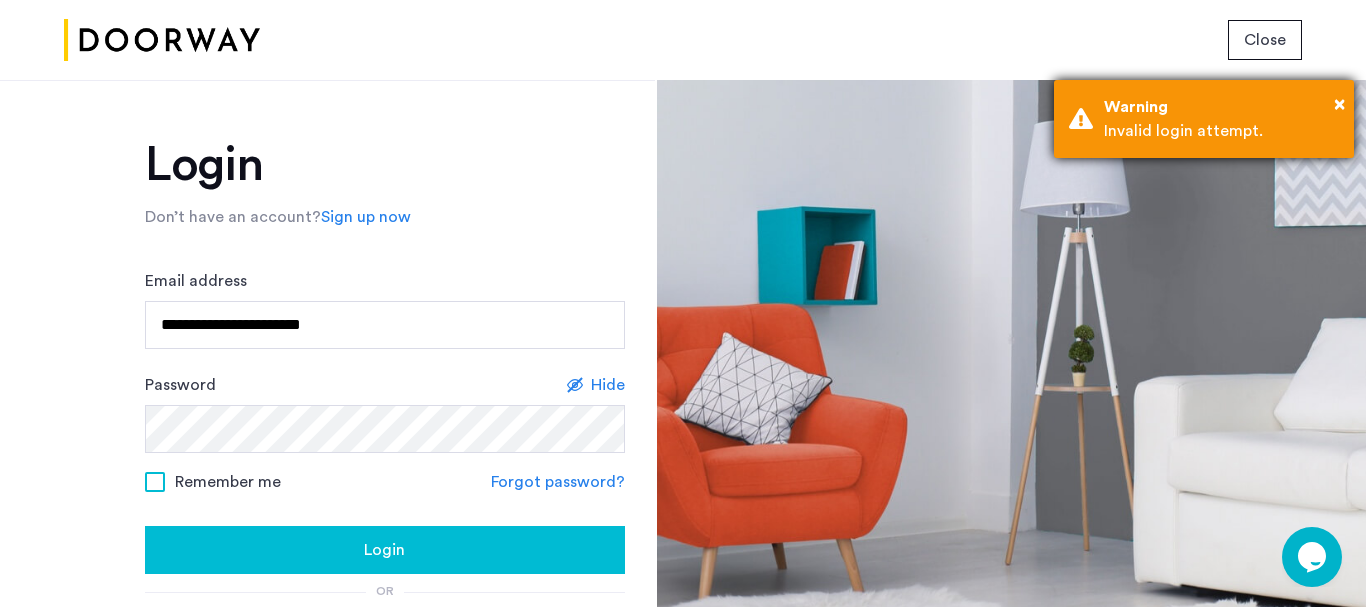 click on "×  Warning  Invalid login attempt." at bounding box center [1204, 119] 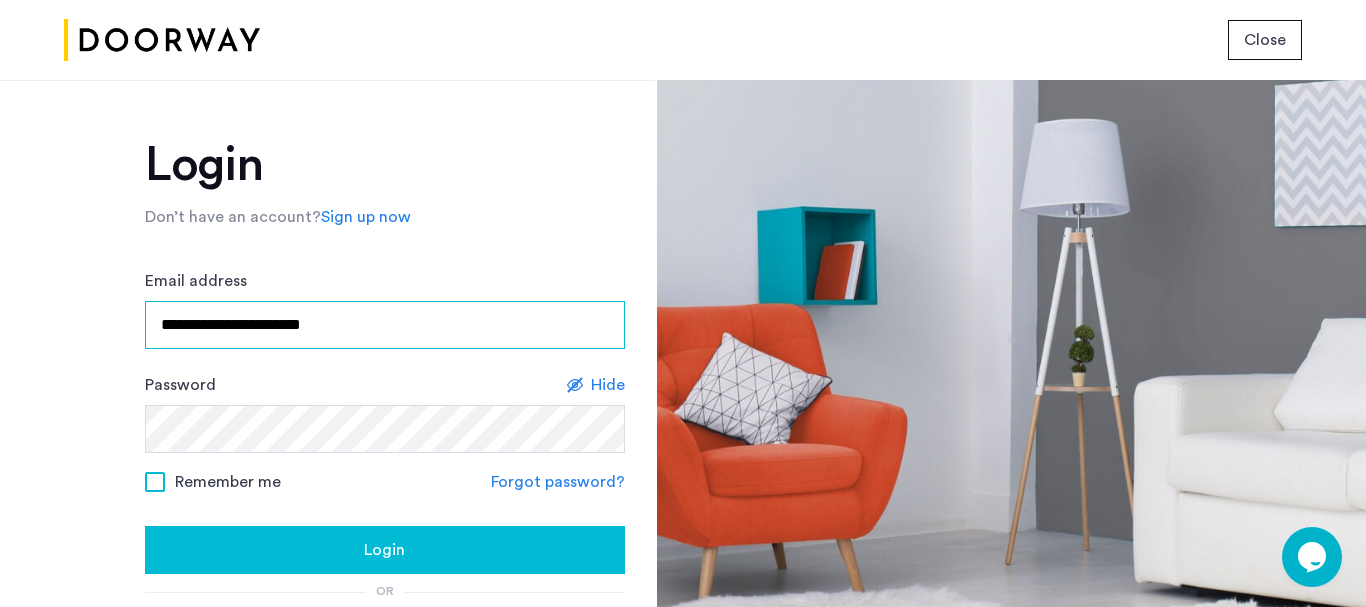 click on "**********" at bounding box center (385, 325) 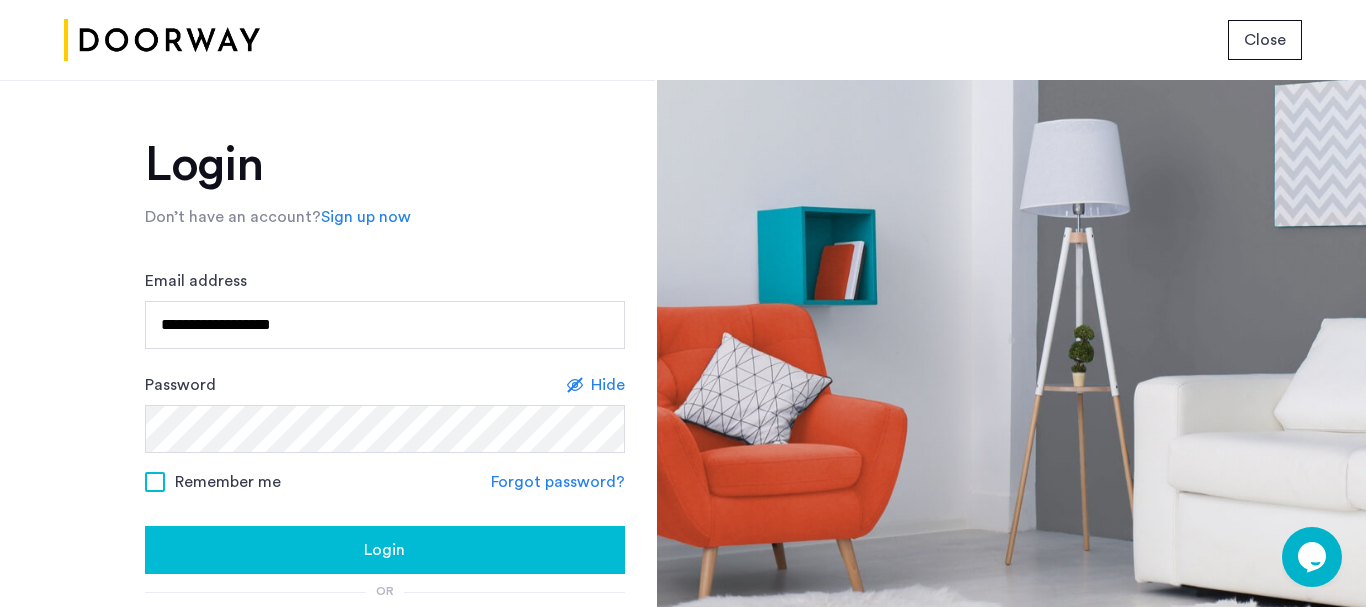 click on "Login" 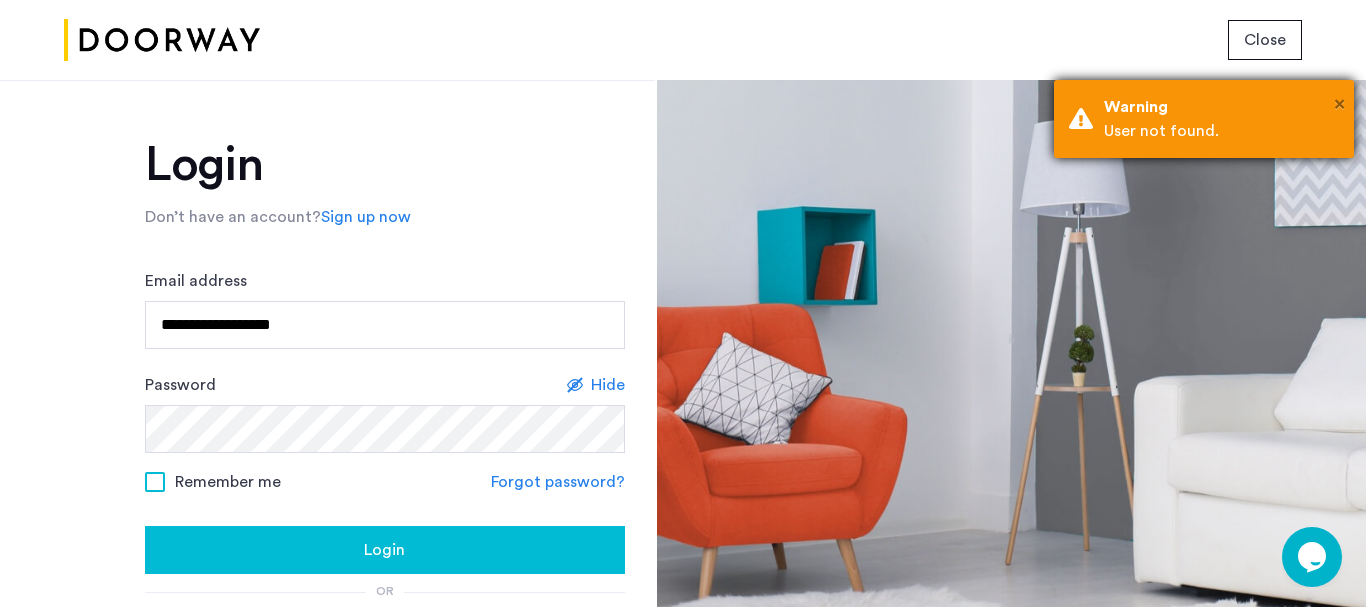 click on "×" at bounding box center (1339, 104) 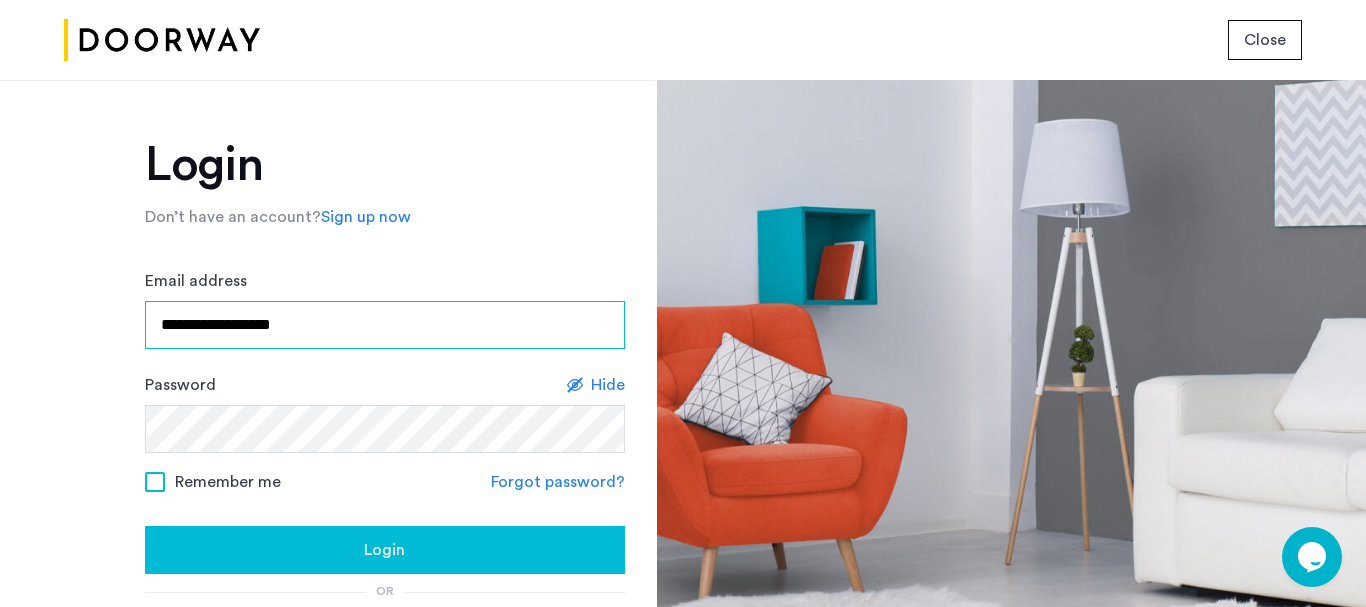 click on "**********" at bounding box center (385, 325) 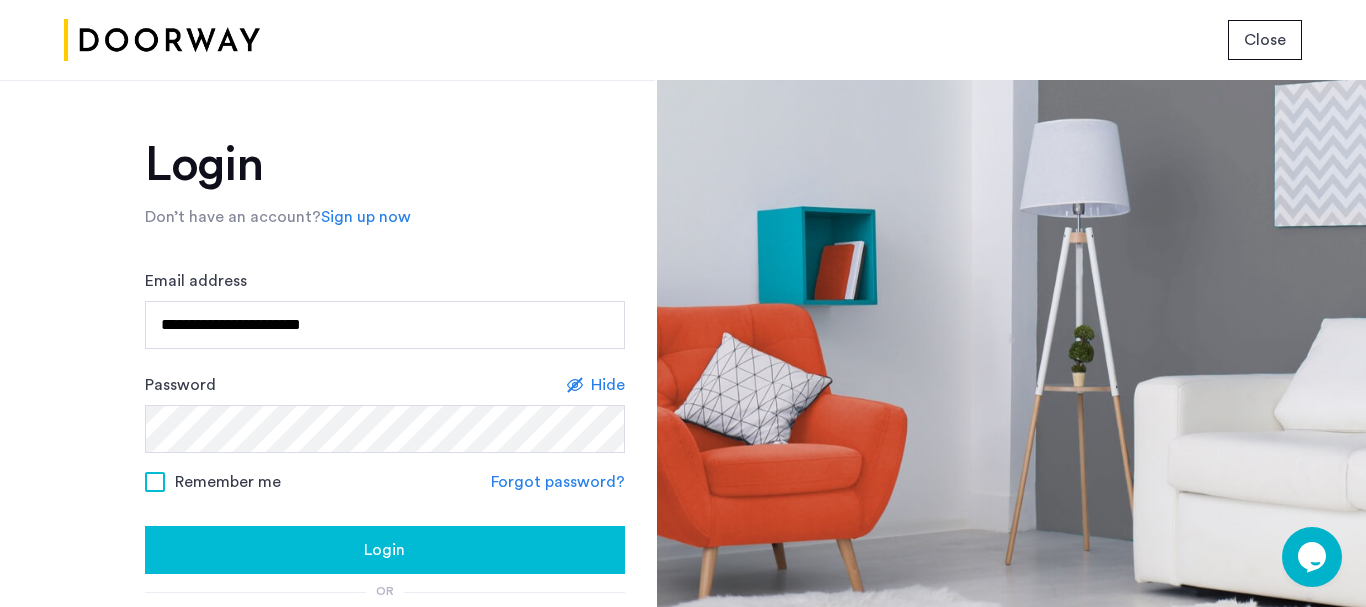 click on "Login" 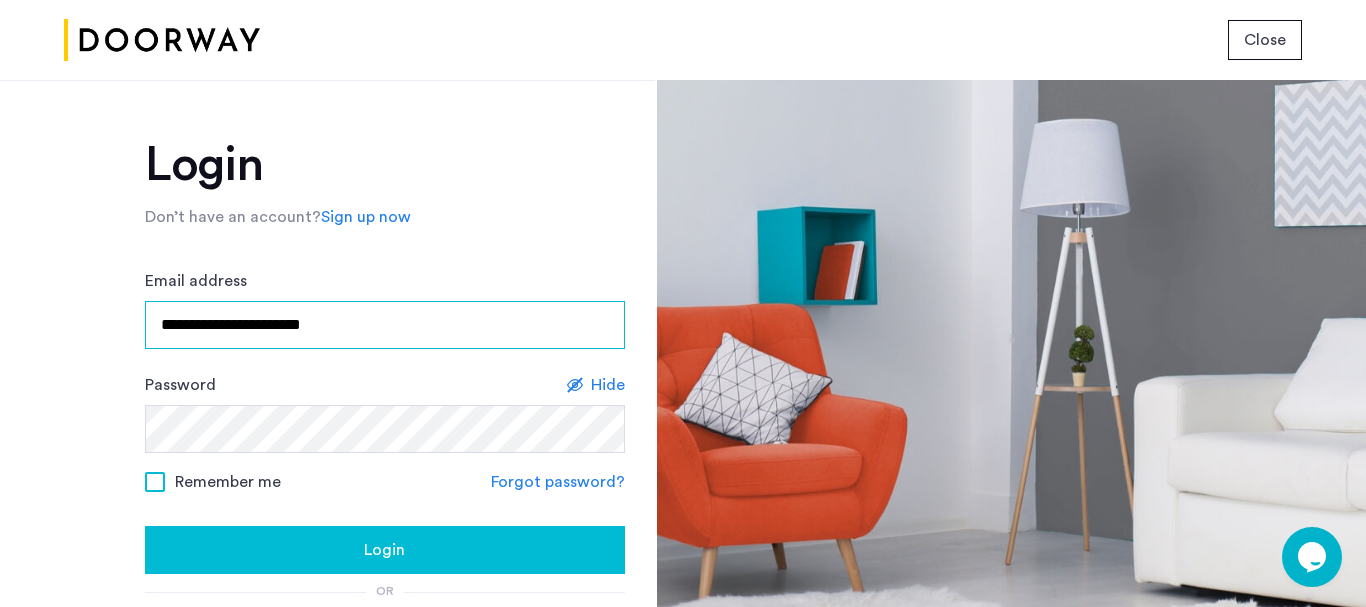 click on "**********" at bounding box center [385, 325] 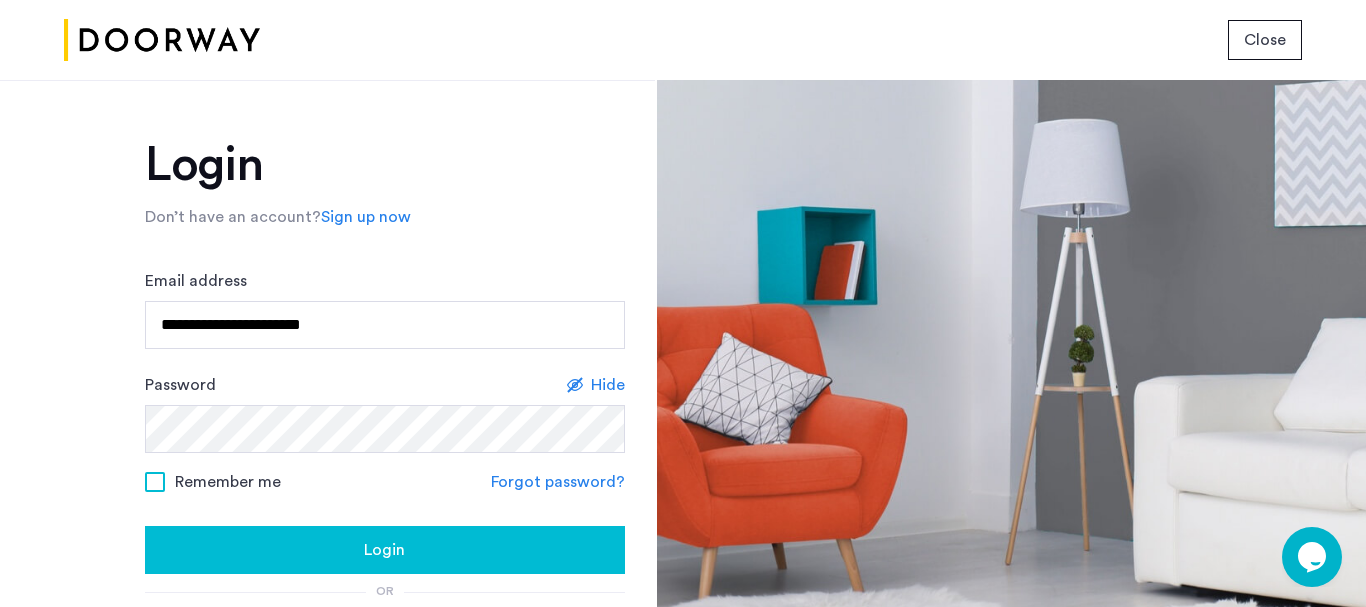 click on "**********" 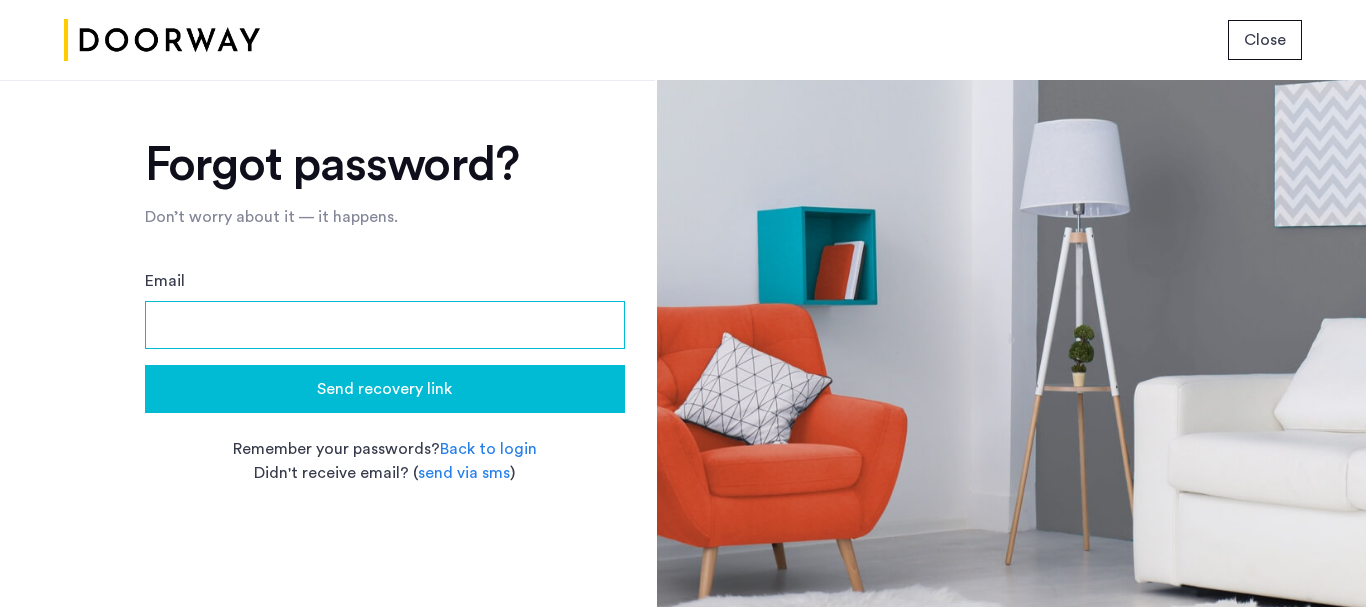 click on "Email" at bounding box center (385, 325) 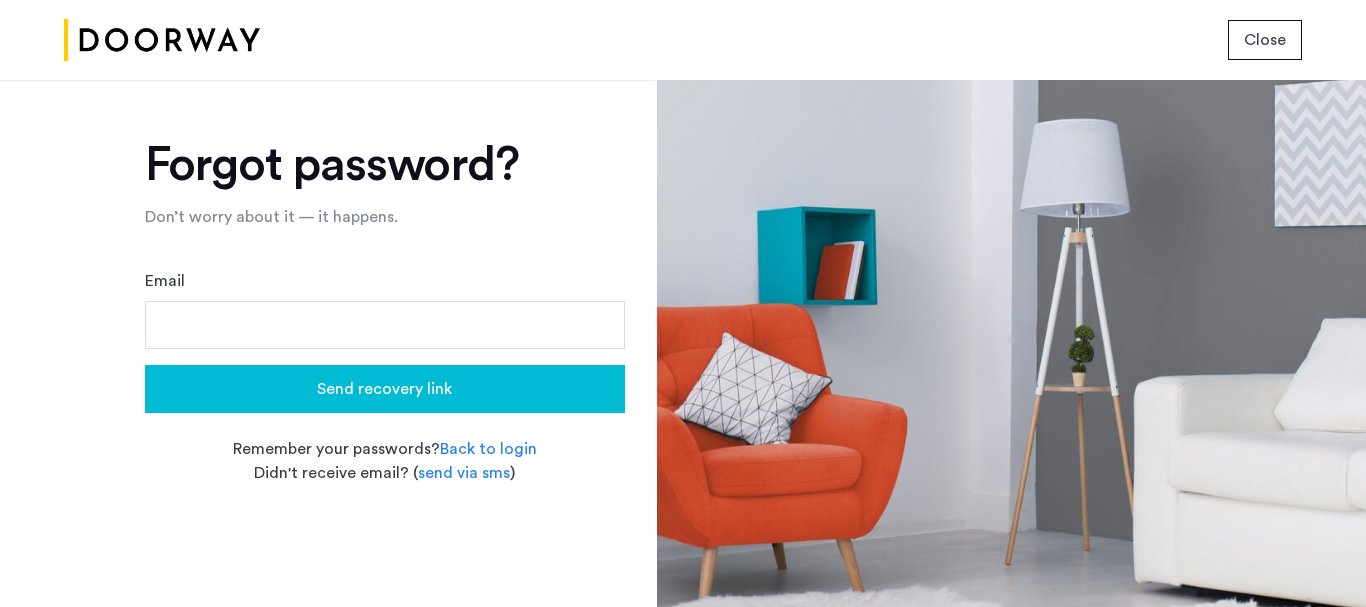click on "Email Send recovery link" 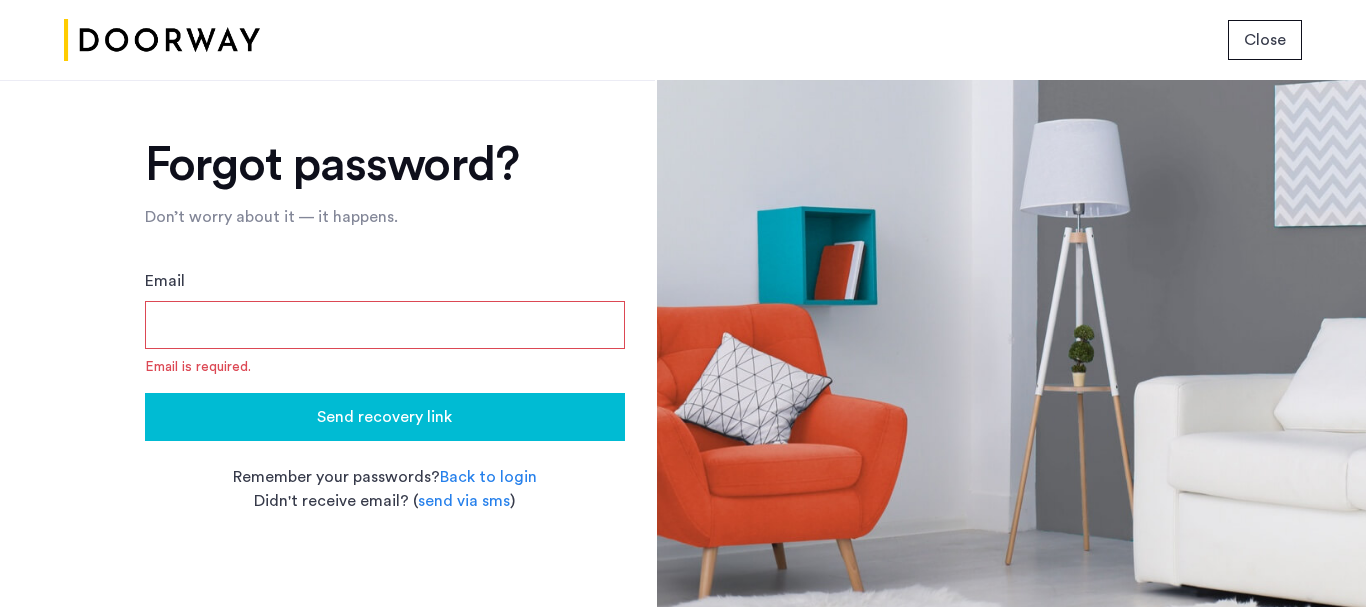 click on "Email" at bounding box center (385, 325) 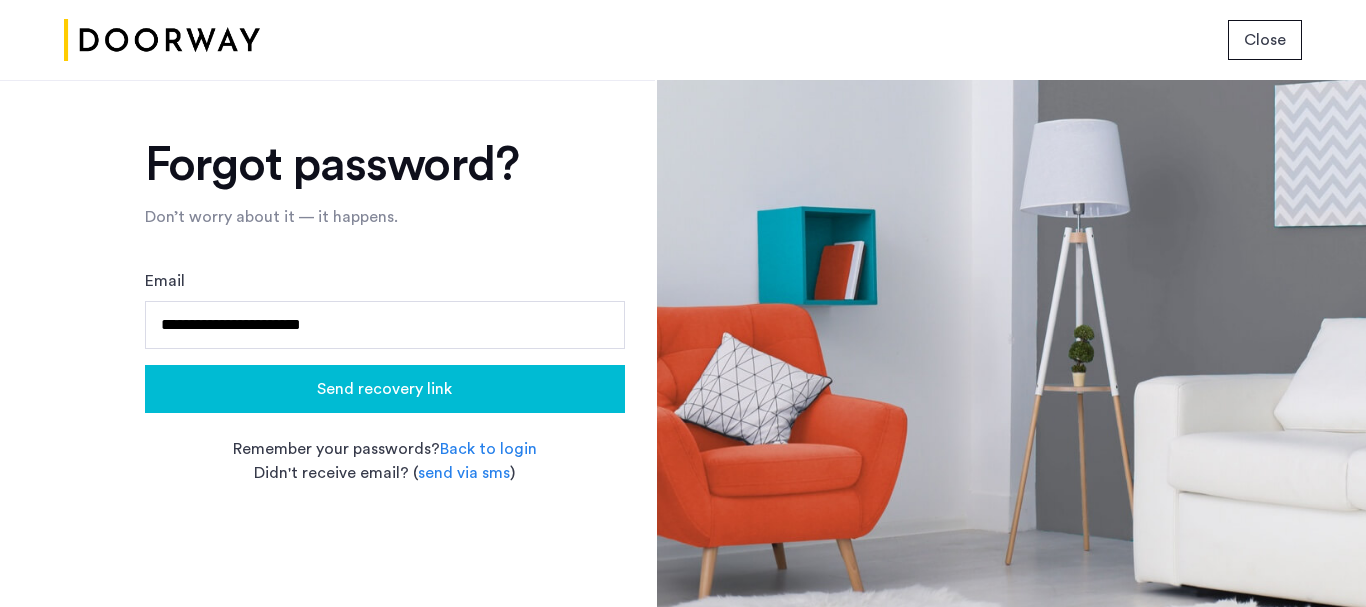 click on "Send recovery link" 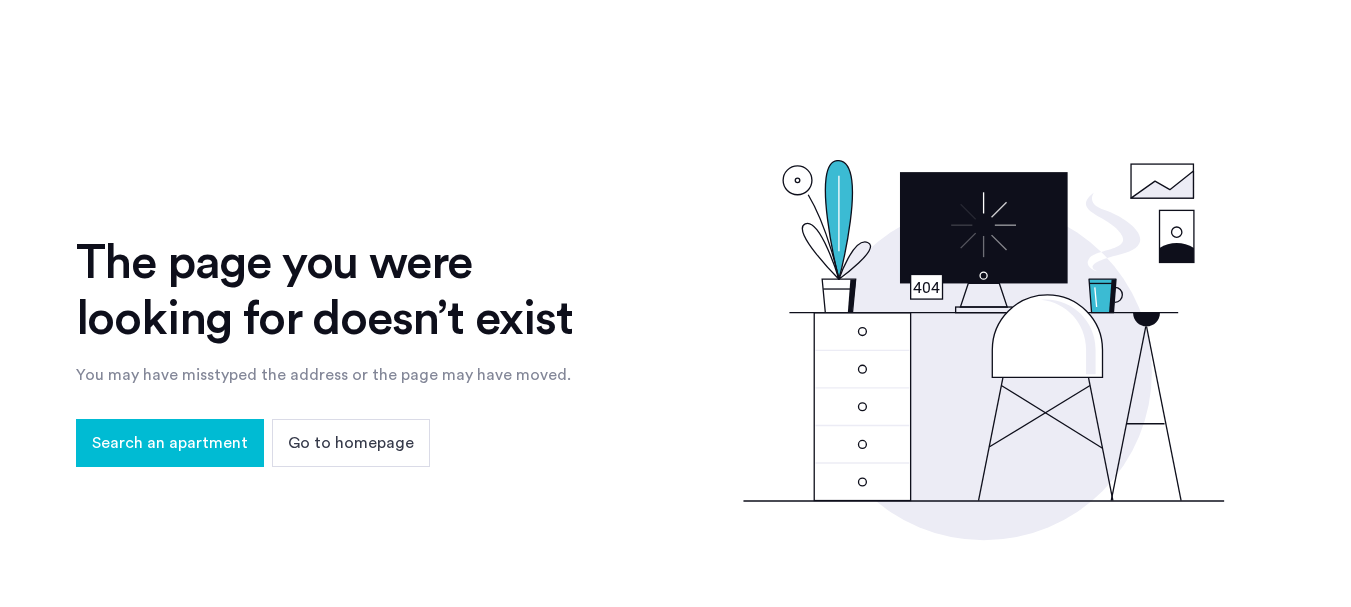 scroll, scrollTop: 0, scrollLeft: 0, axis: both 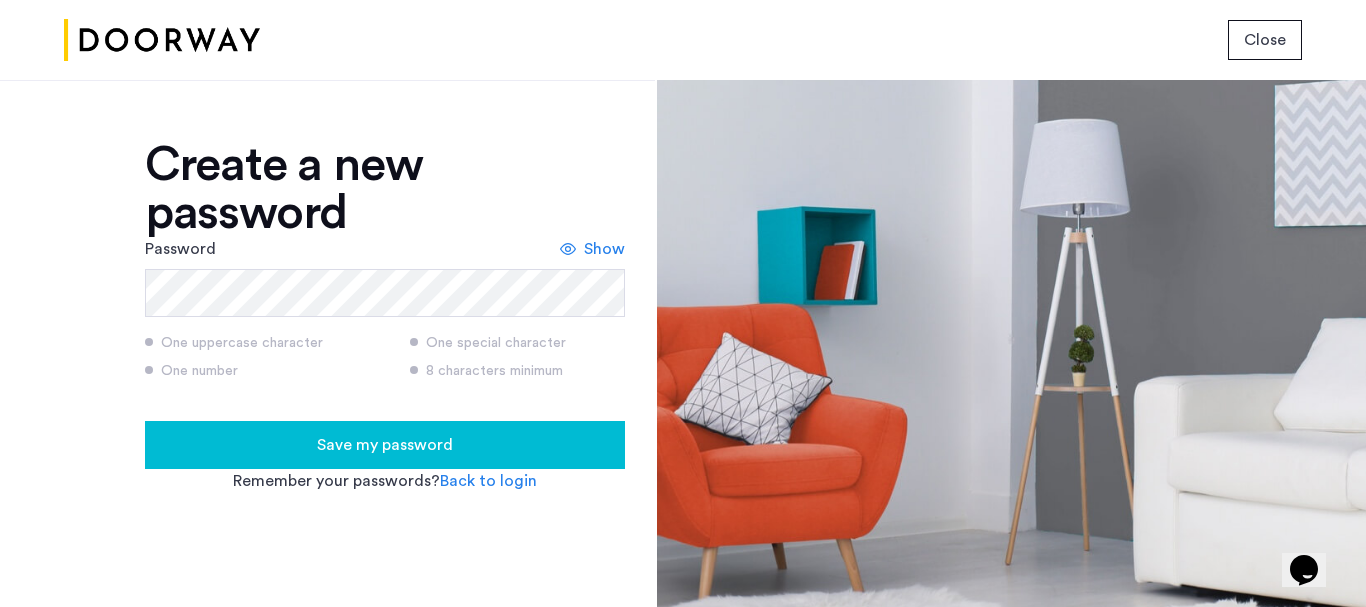 click on "Save my password" 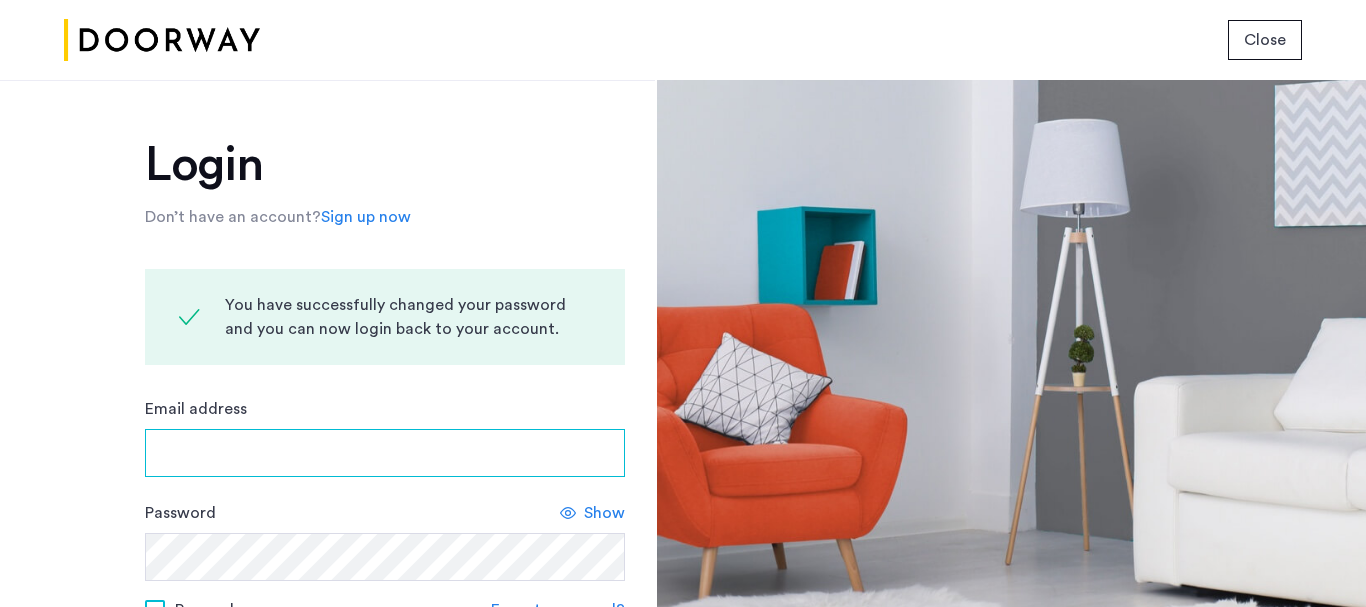 click on "Email address" at bounding box center [385, 453] 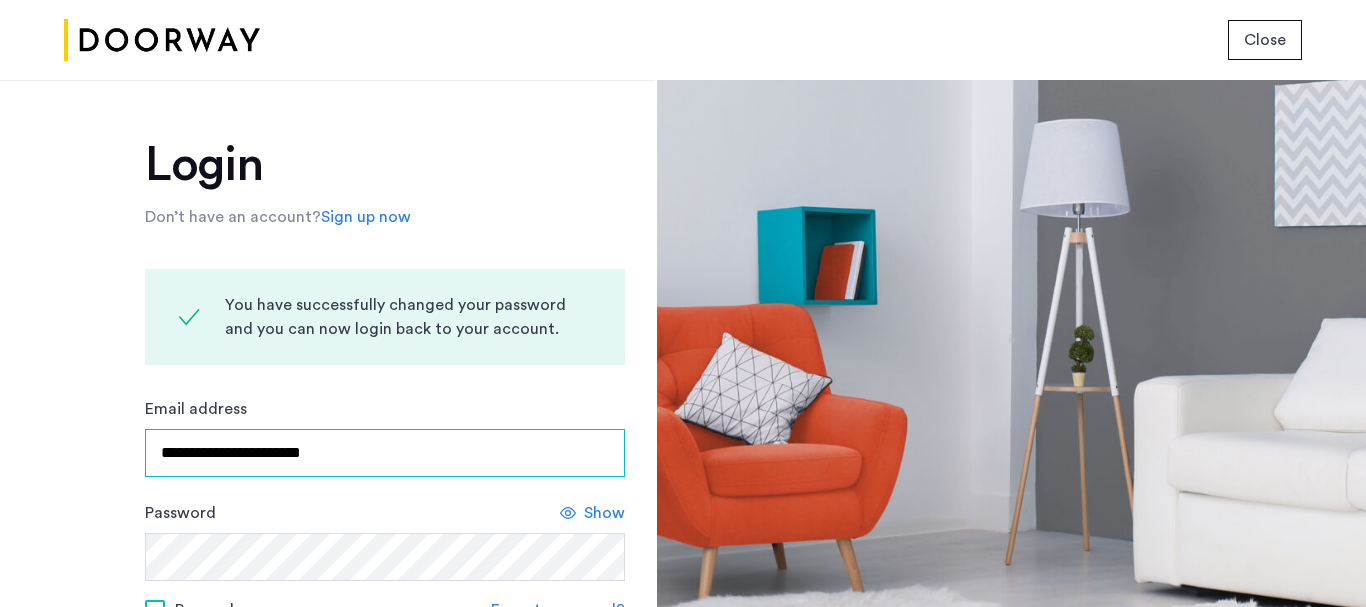 scroll, scrollTop: 200, scrollLeft: 0, axis: vertical 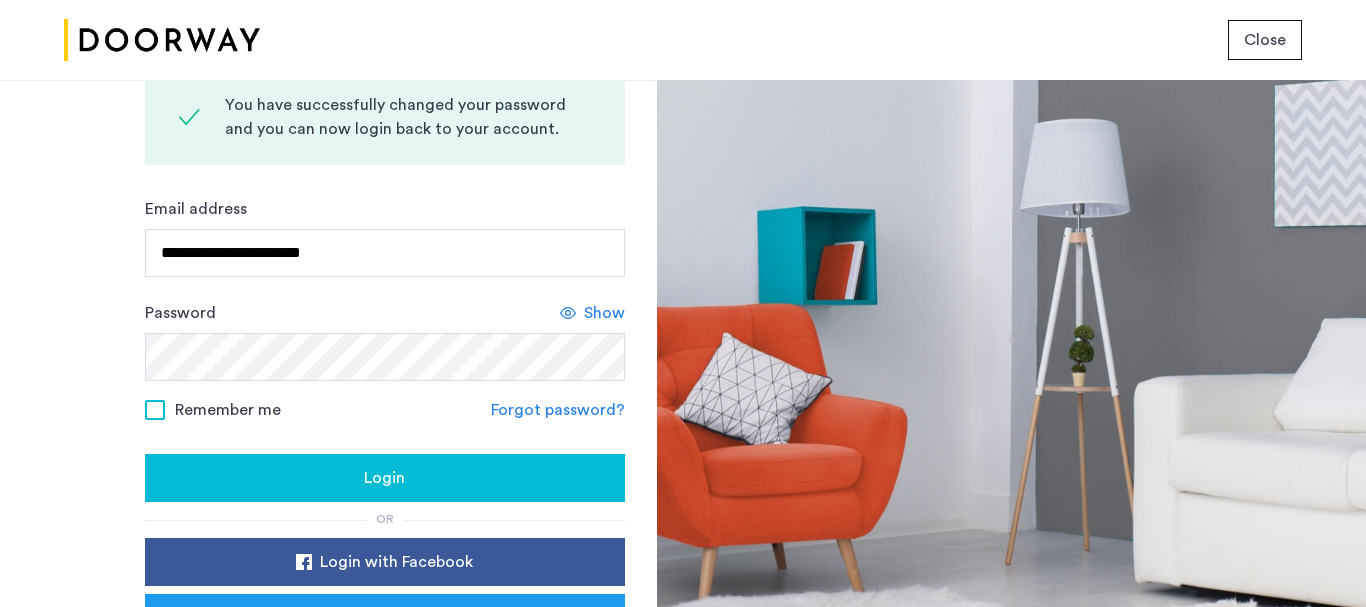 click 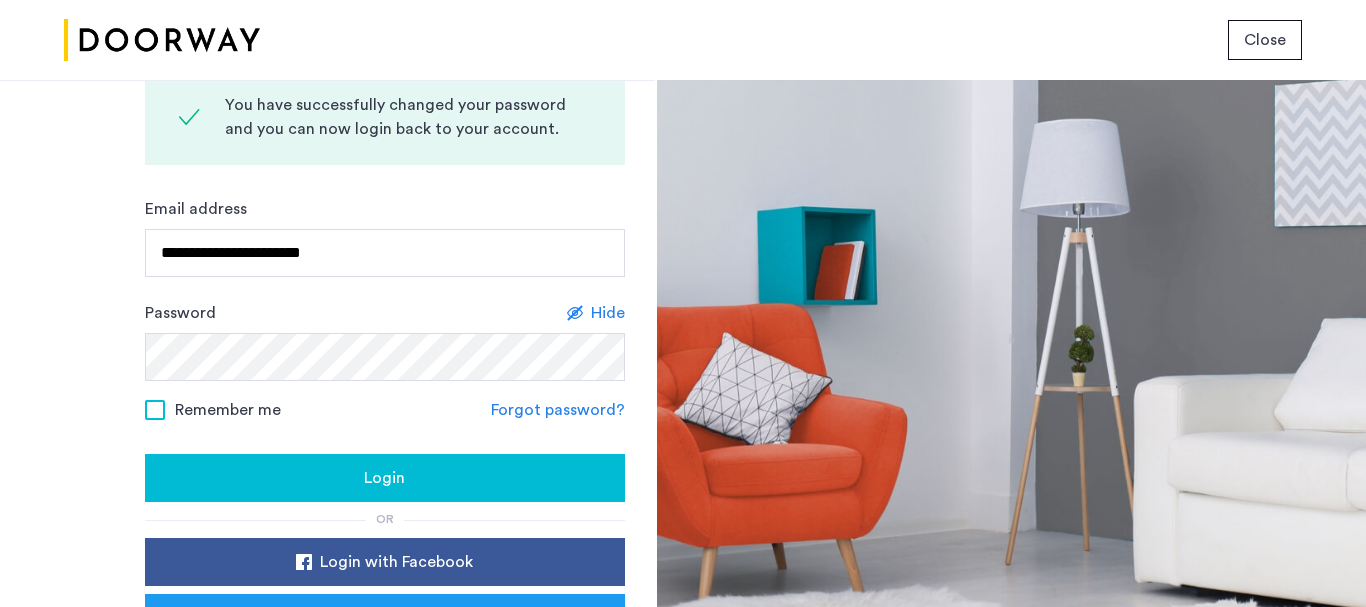 click on "Login" 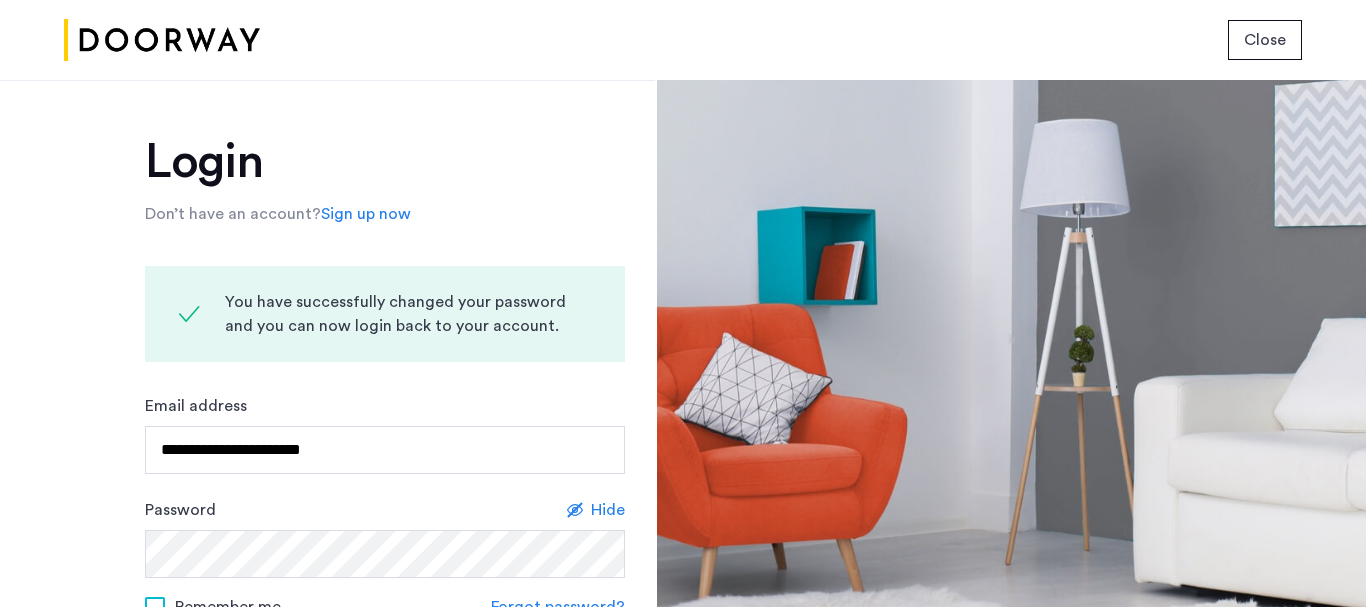 scroll, scrollTop: 0, scrollLeft: 0, axis: both 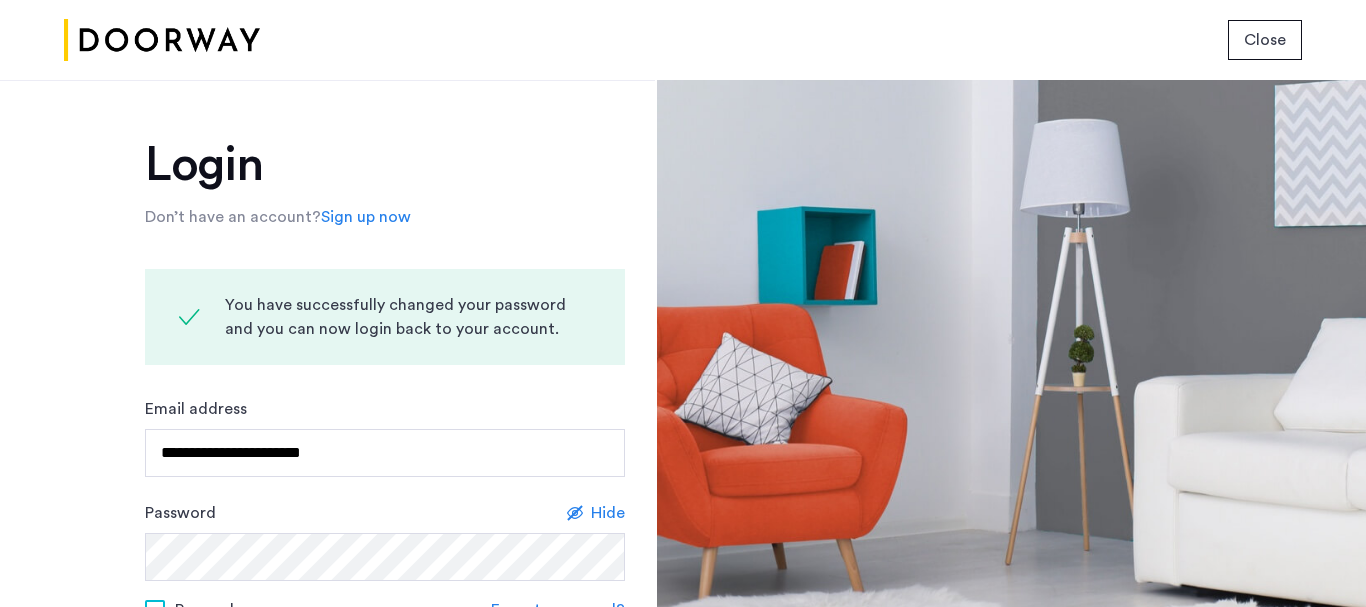 click on "**********" 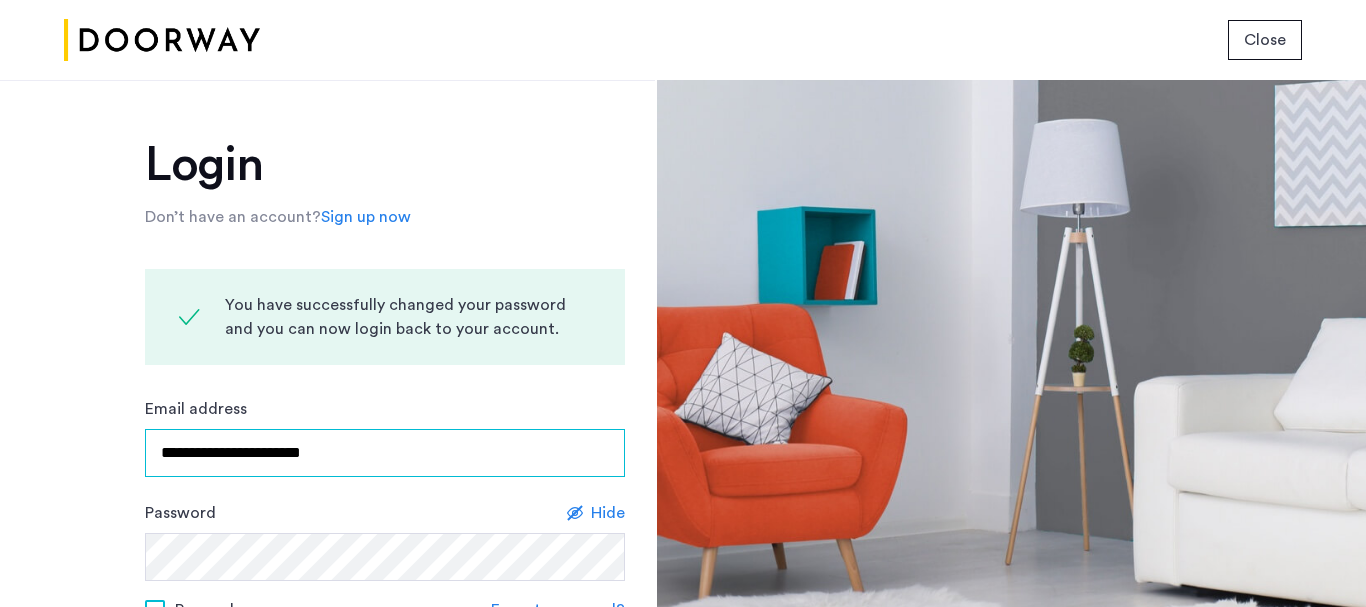 click on "**********" at bounding box center (385, 453) 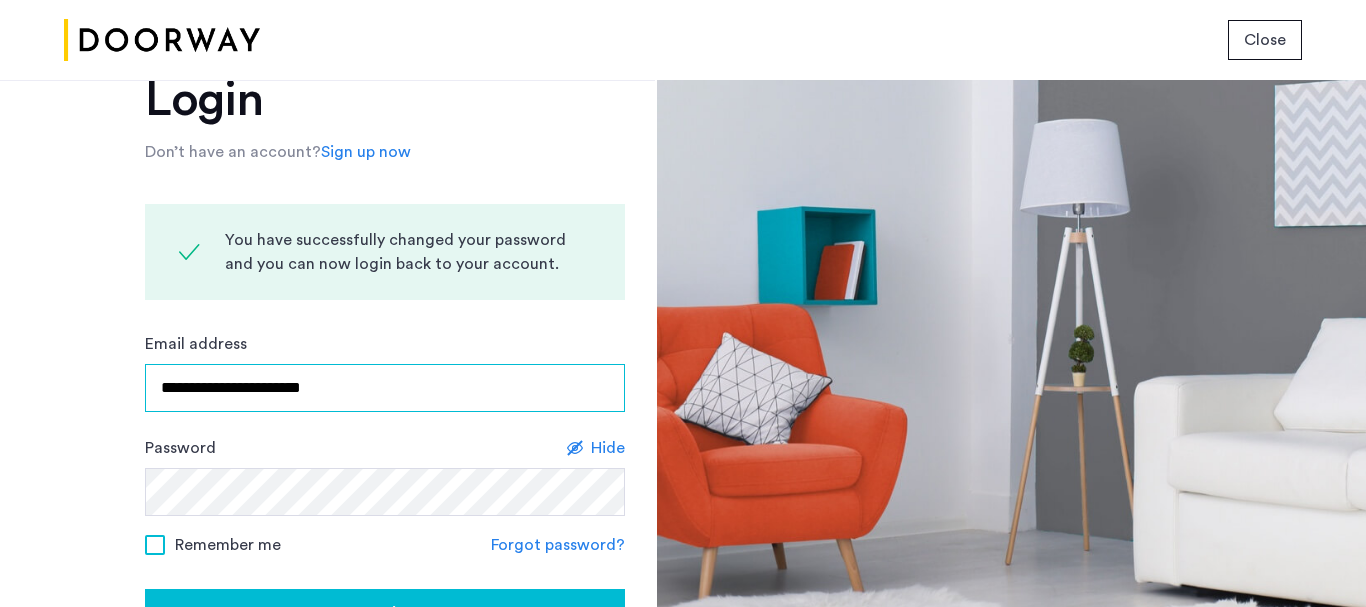 scroll, scrollTop: 100, scrollLeft: 0, axis: vertical 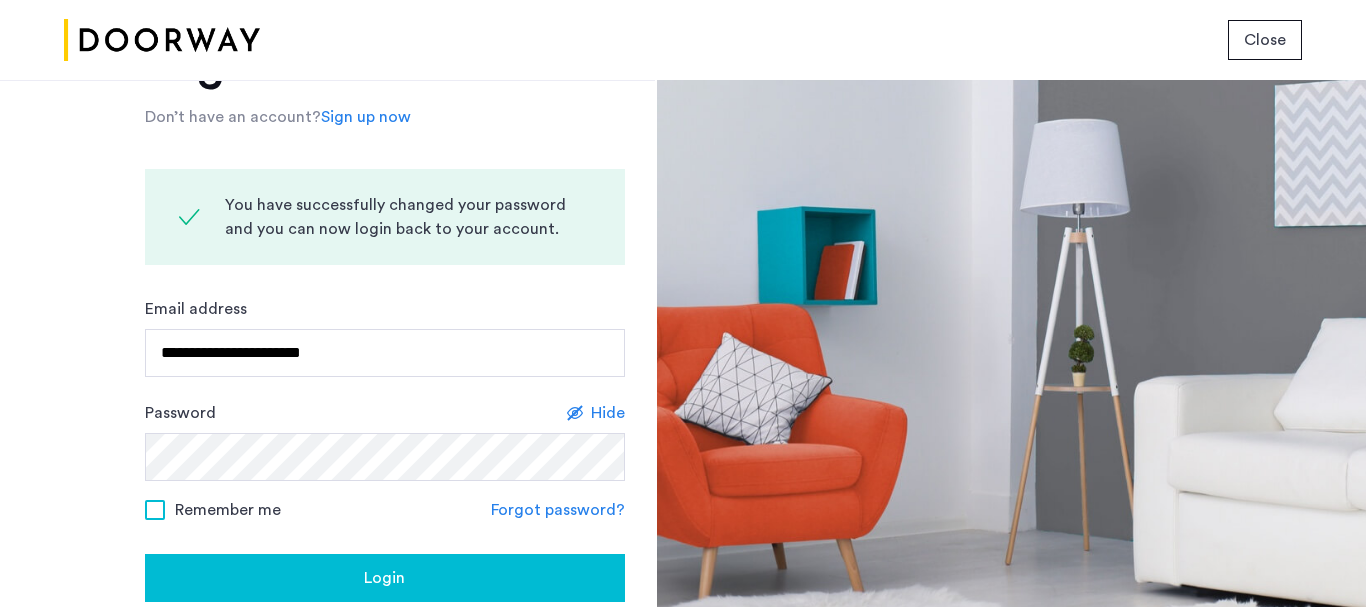 click on "Hide" 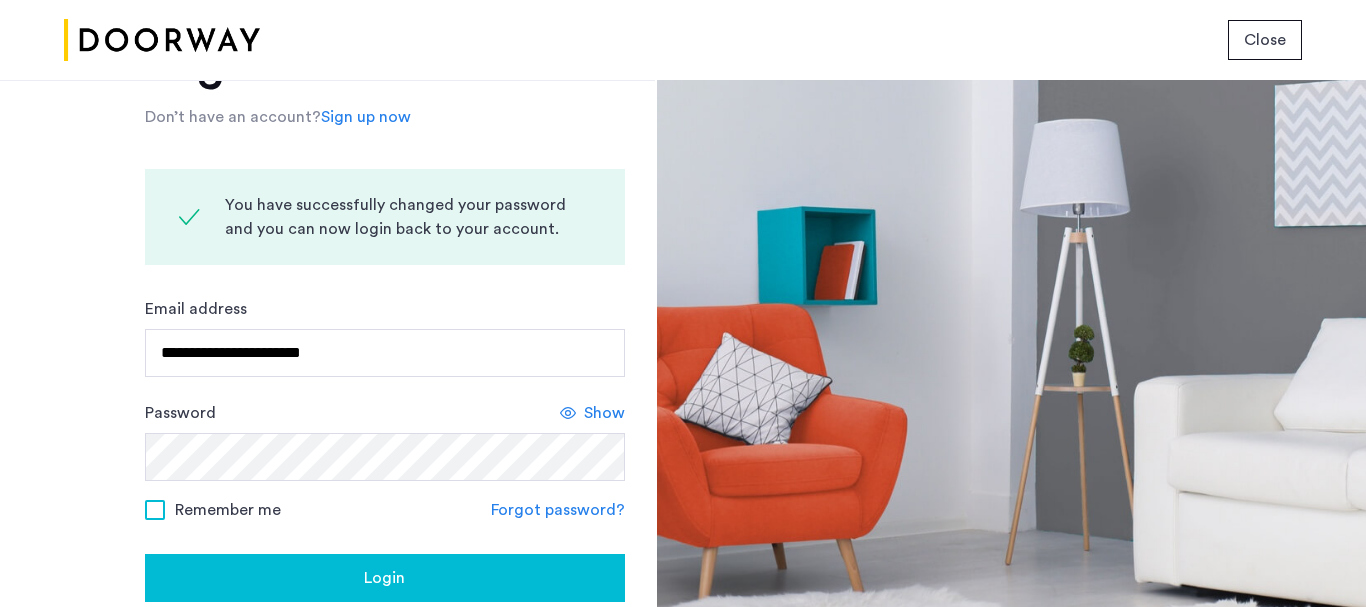 click on "Login" 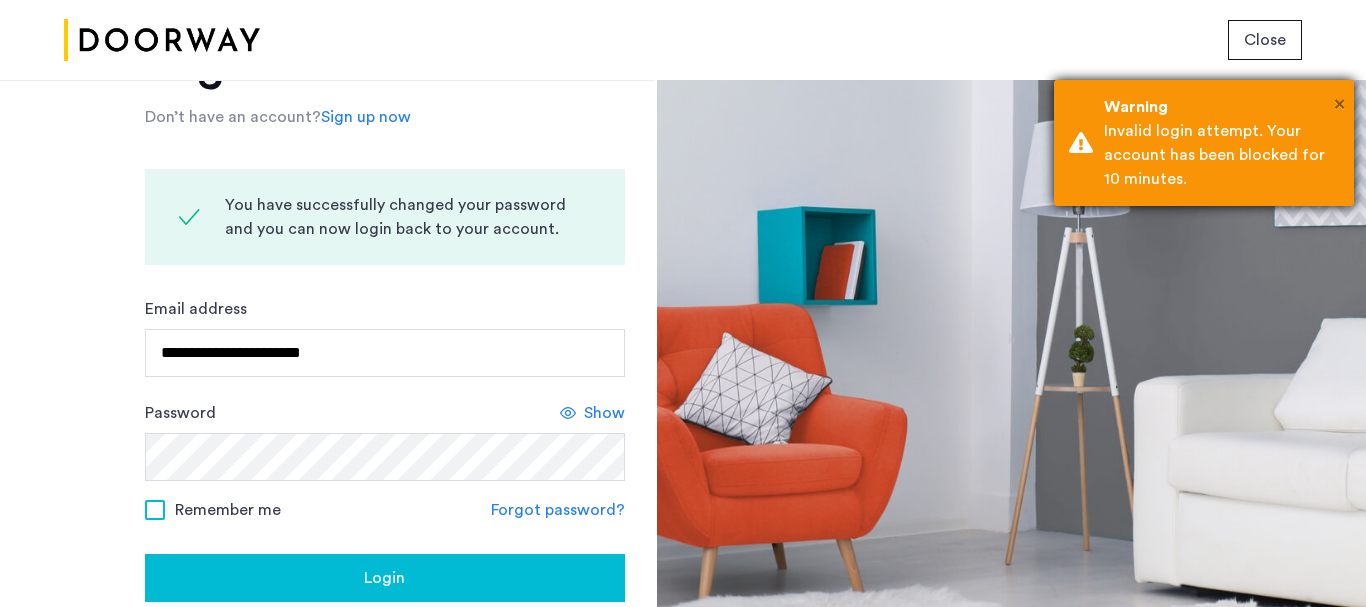 click on "×" at bounding box center (1339, 104) 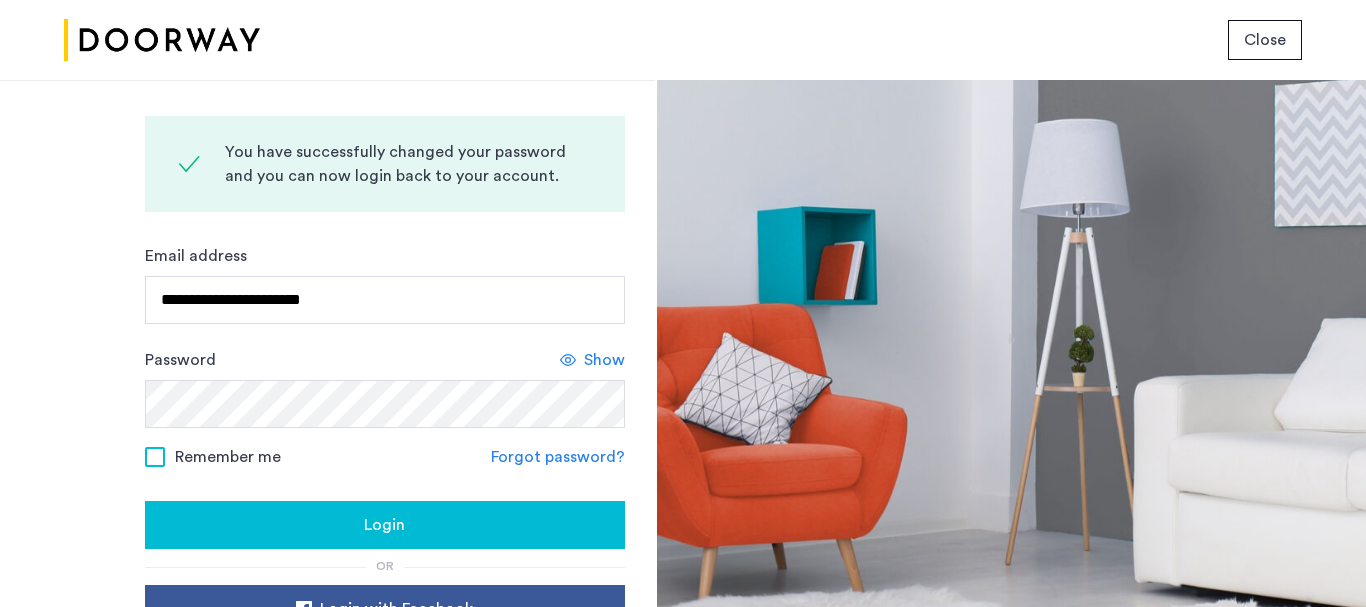 scroll, scrollTop: 200, scrollLeft: 0, axis: vertical 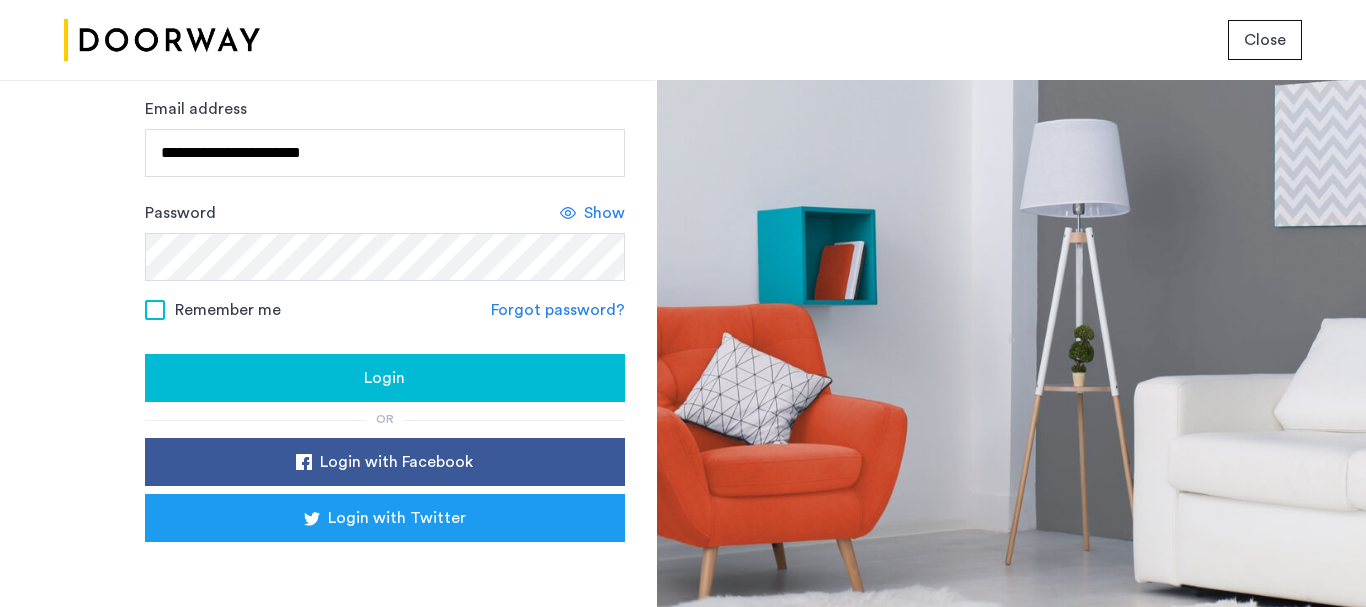 click on "Login" 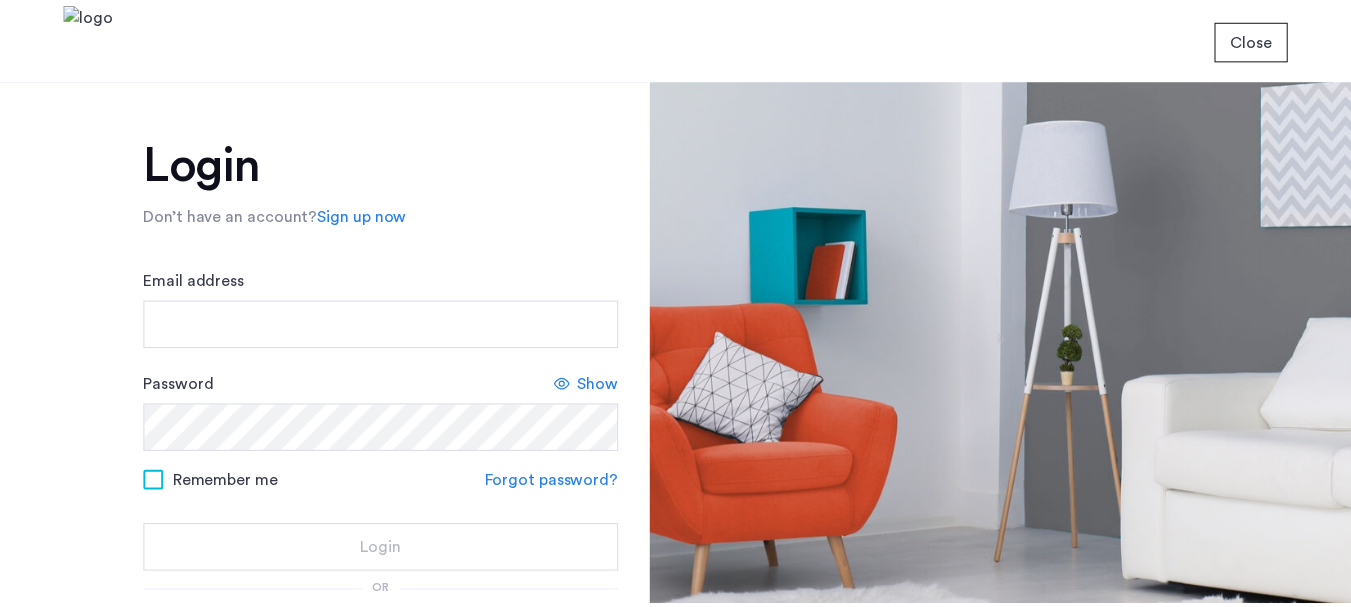 scroll, scrollTop: 0, scrollLeft: 0, axis: both 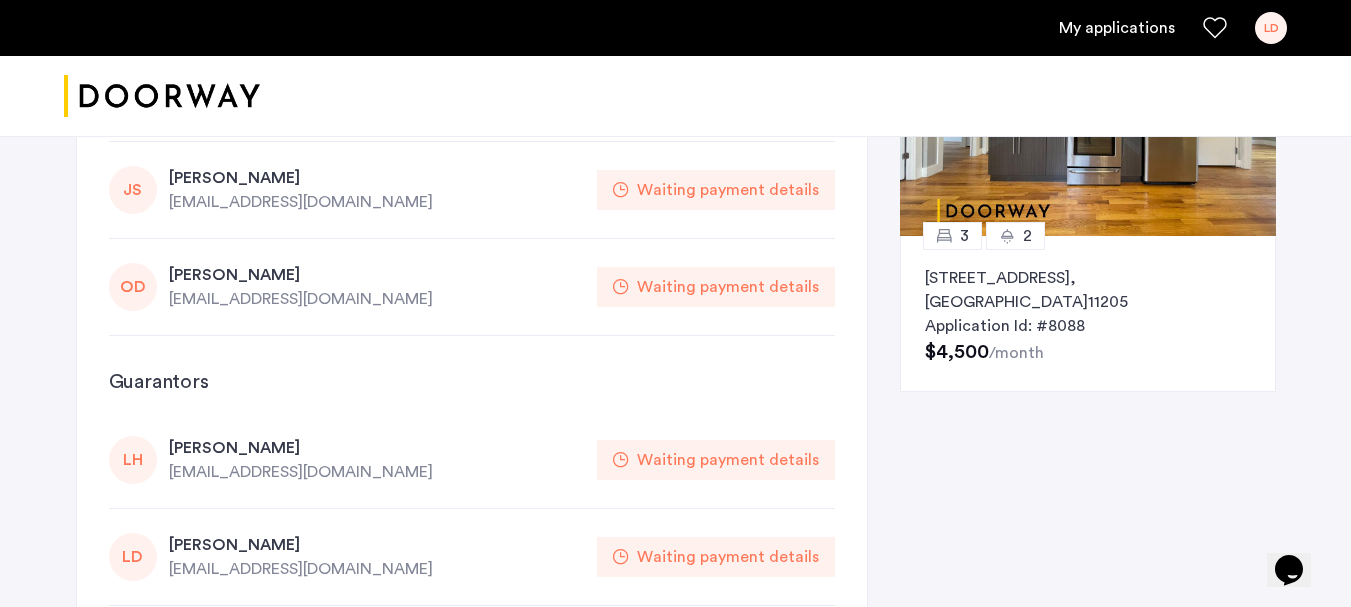 click on "Waiting payment details" 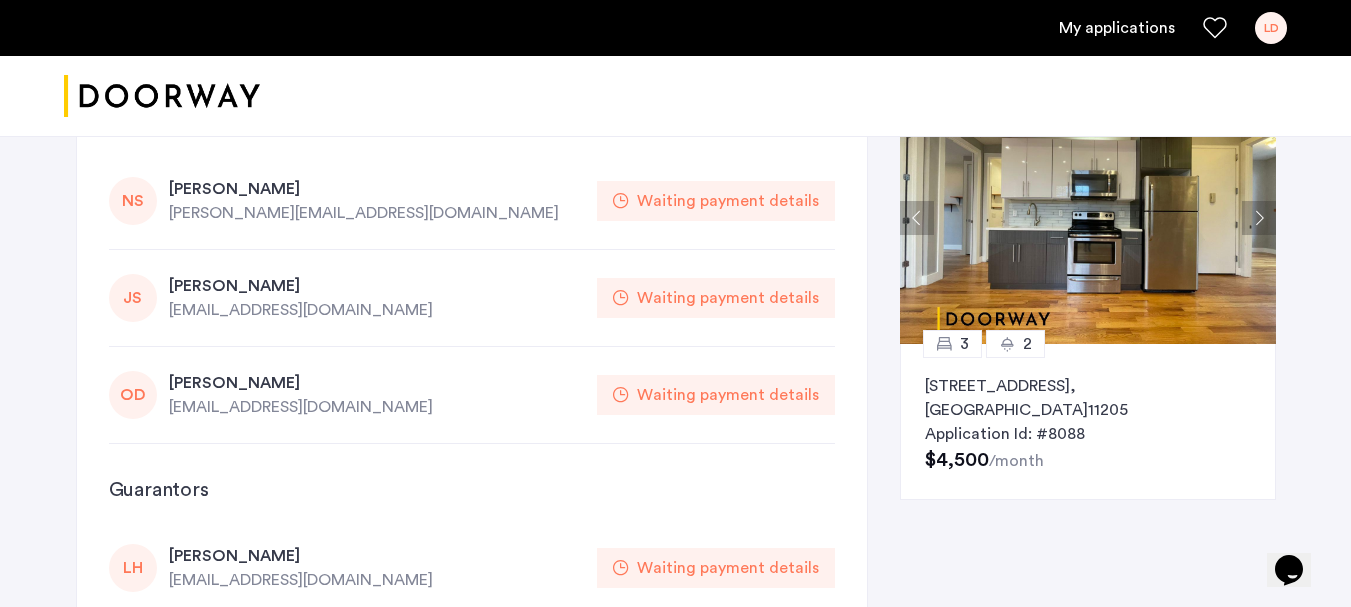 scroll, scrollTop: 0, scrollLeft: 0, axis: both 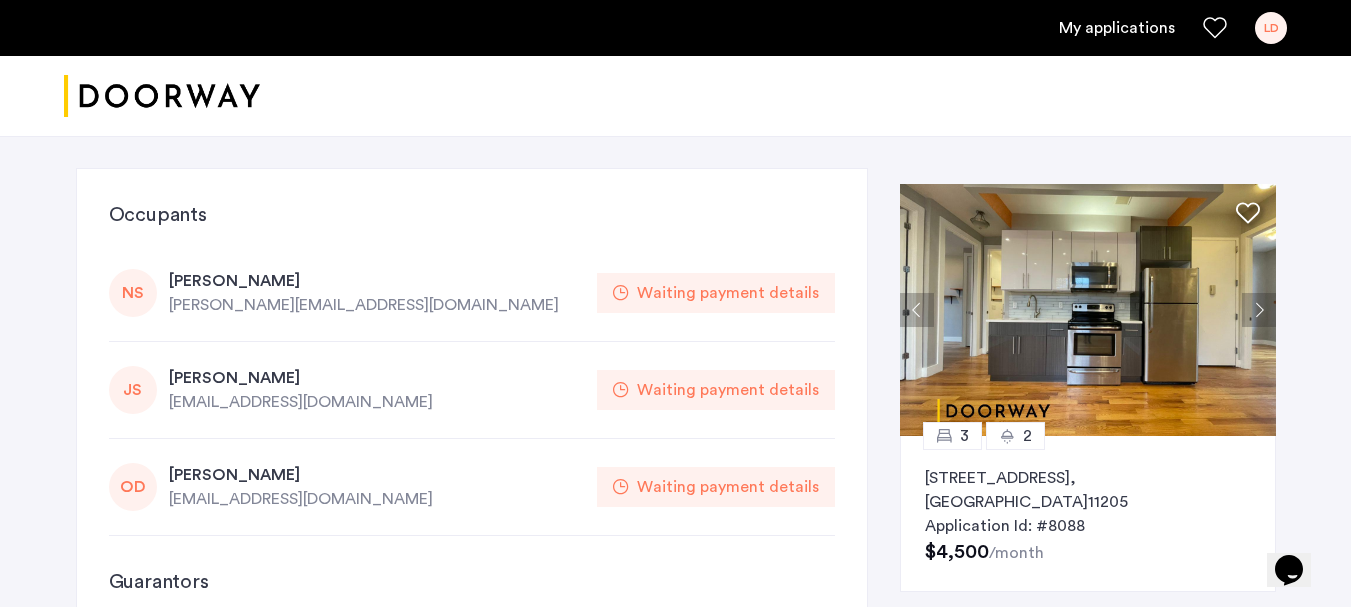 click on "My applications" at bounding box center (1117, 28) 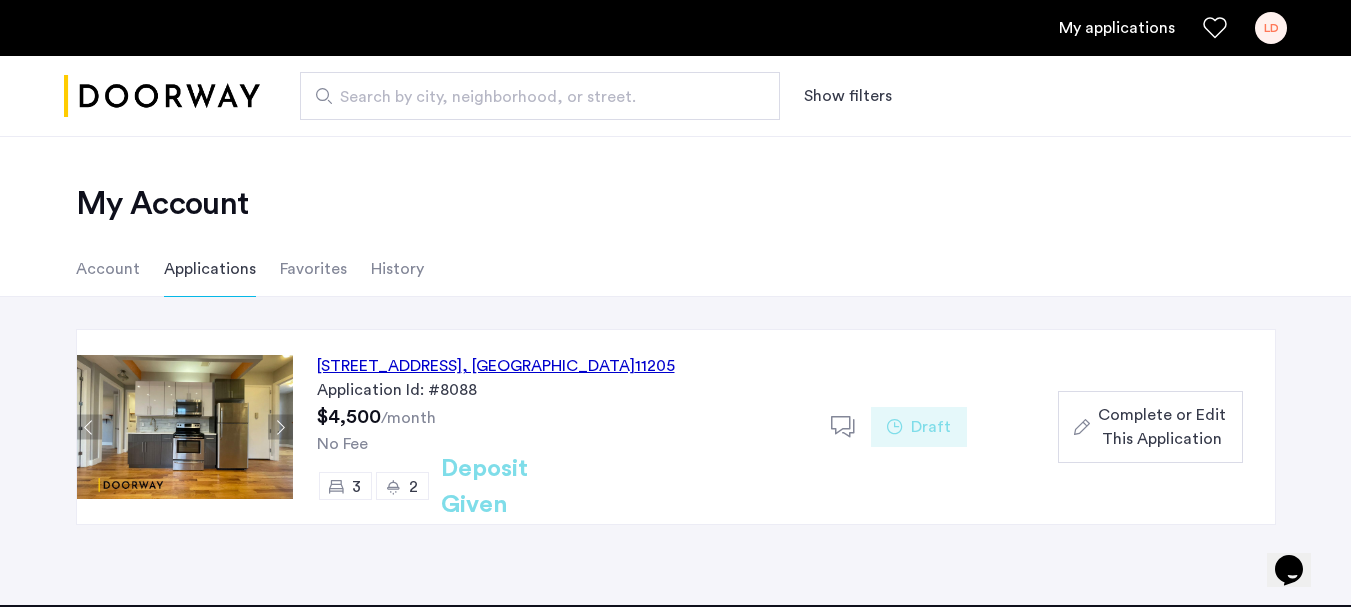 click on "Complete or Edit This Application" 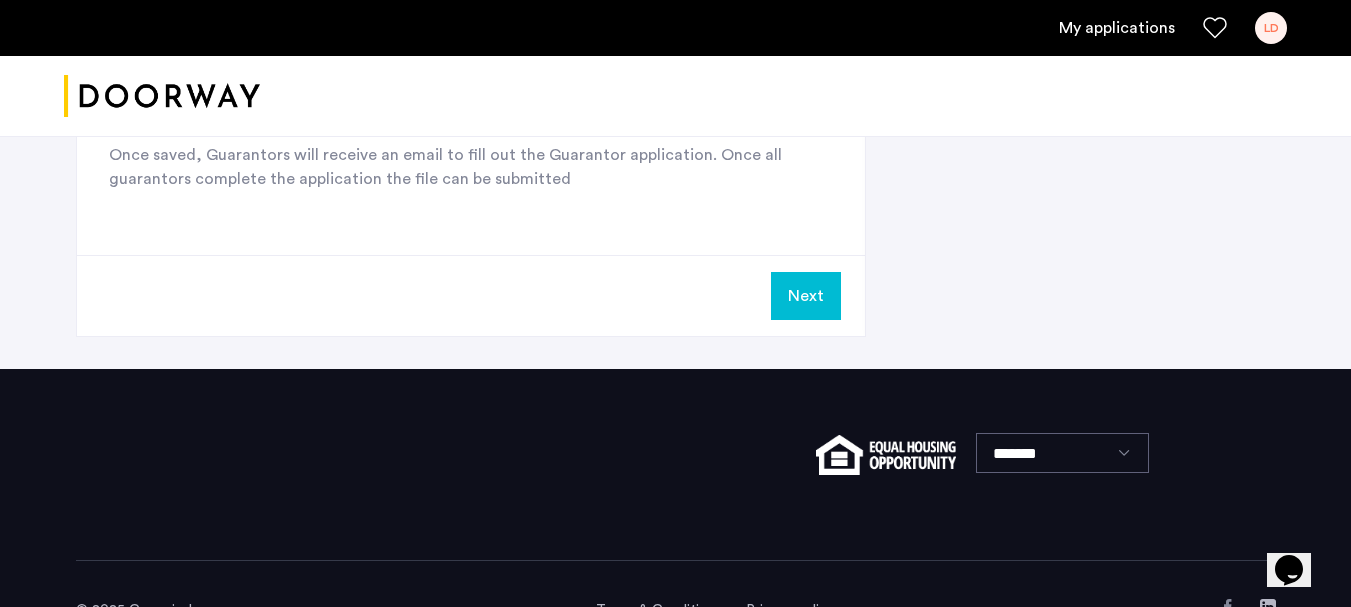scroll, scrollTop: 2200, scrollLeft: 0, axis: vertical 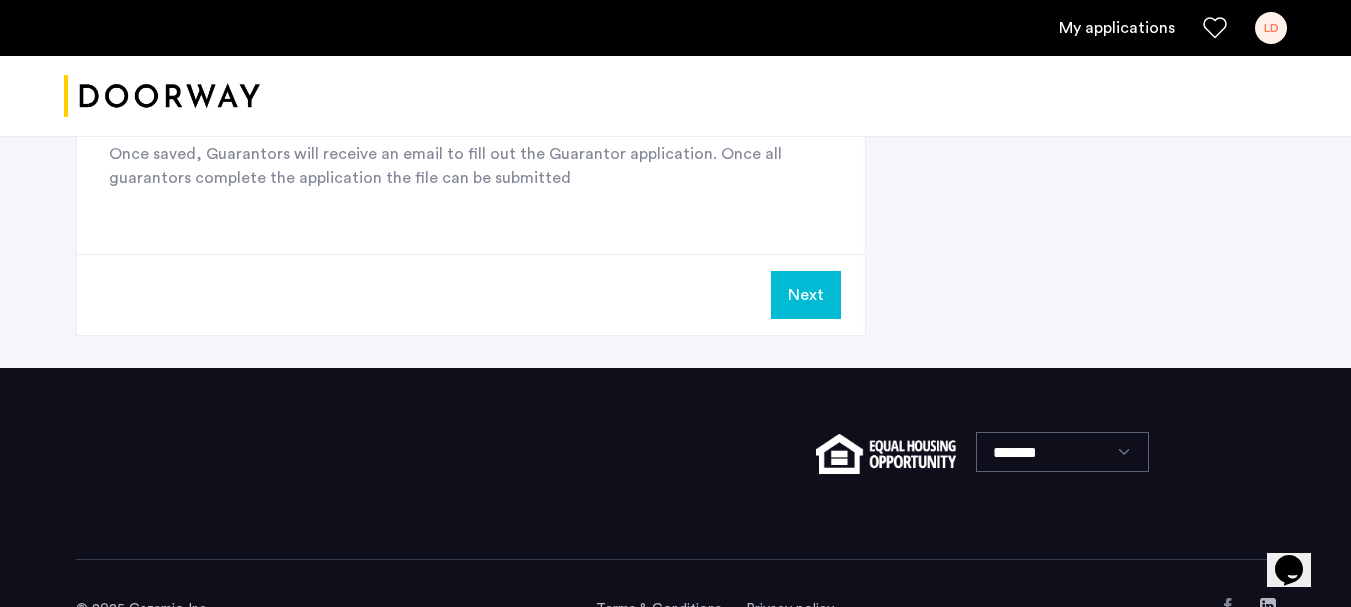click on "Next" 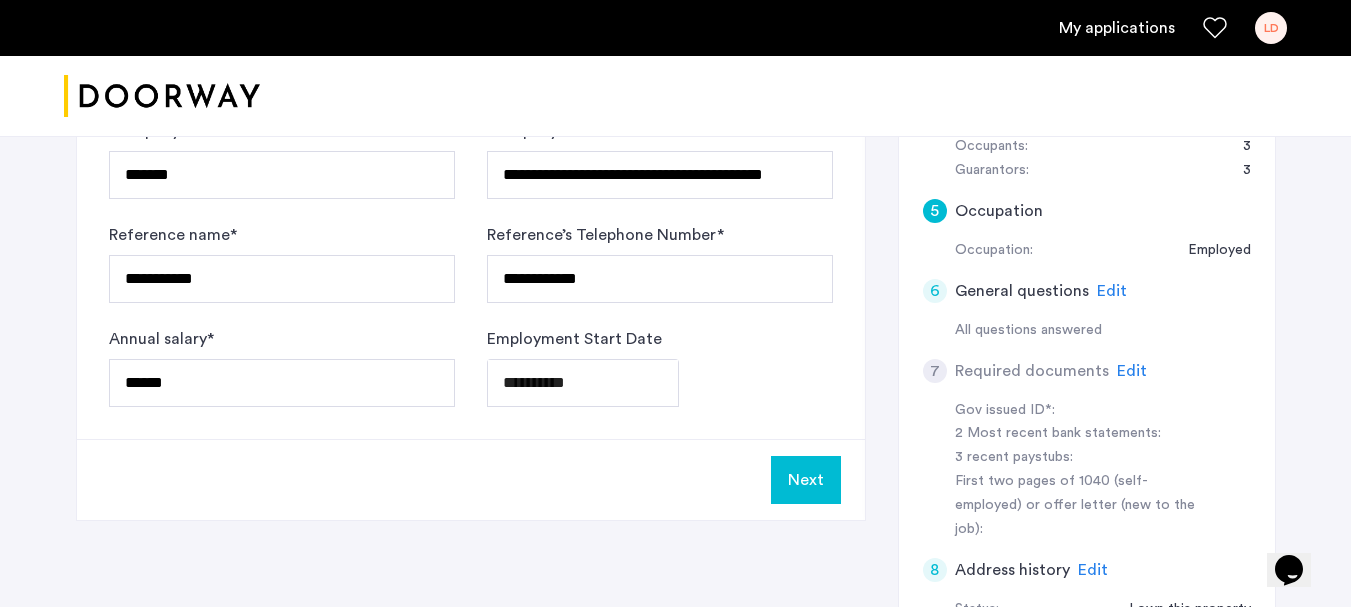 scroll, scrollTop: 700, scrollLeft: 0, axis: vertical 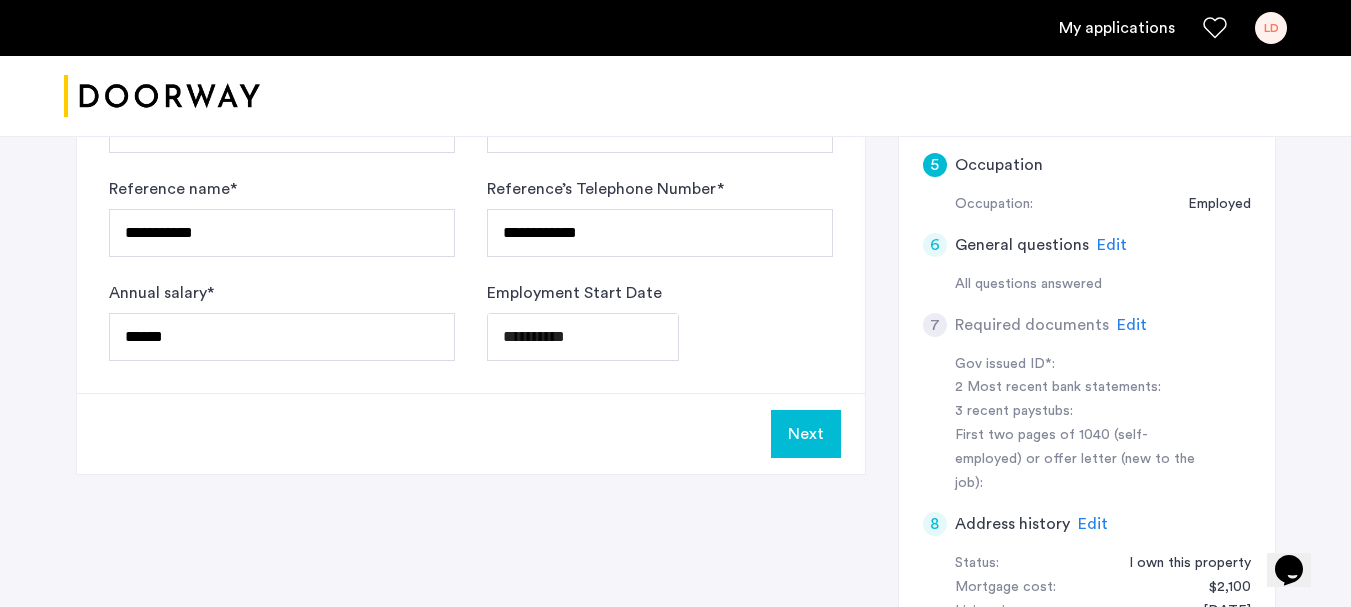 click on "Next" 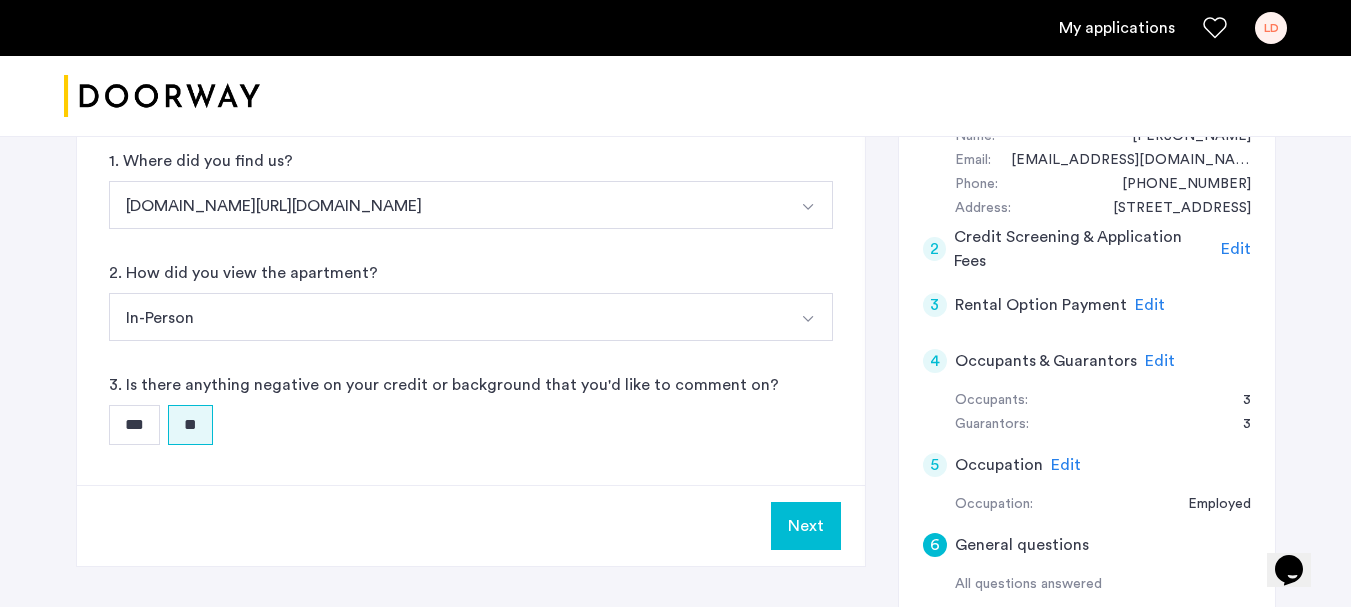 scroll, scrollTop: 500, scrollLeft: 0, axis: vertical 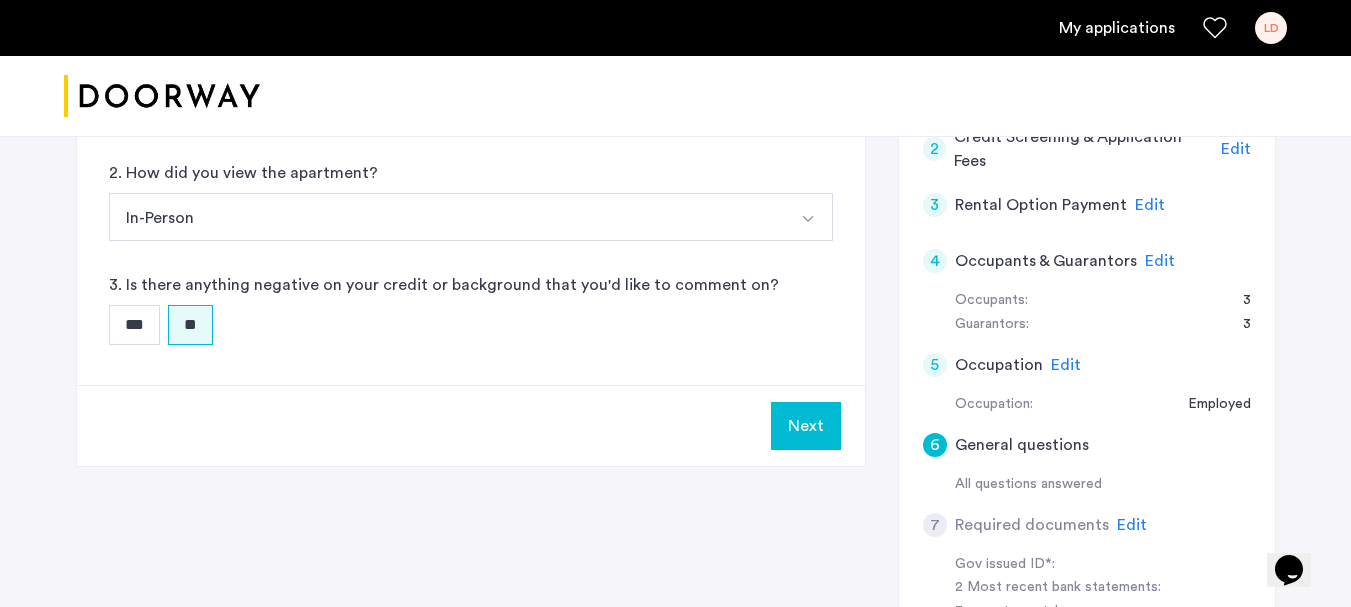 click on "Next" at bounding box center (806, 426) 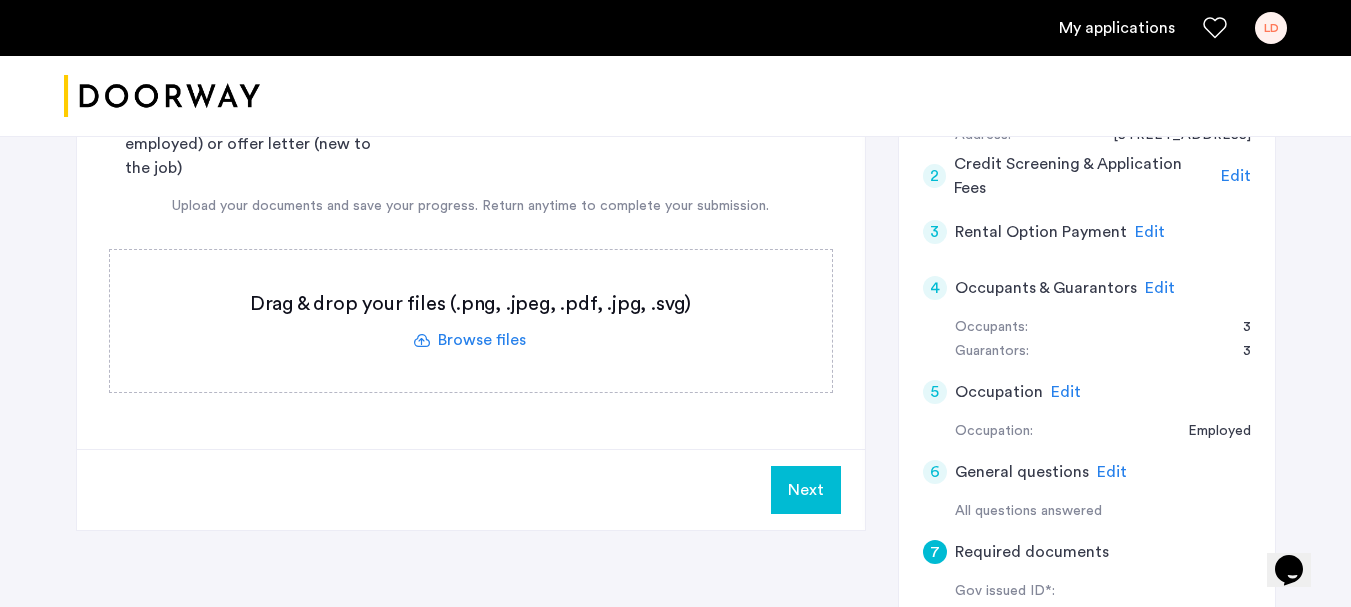 scroll, scrollTop: 500, scrollLeft: 0, axis: vertical 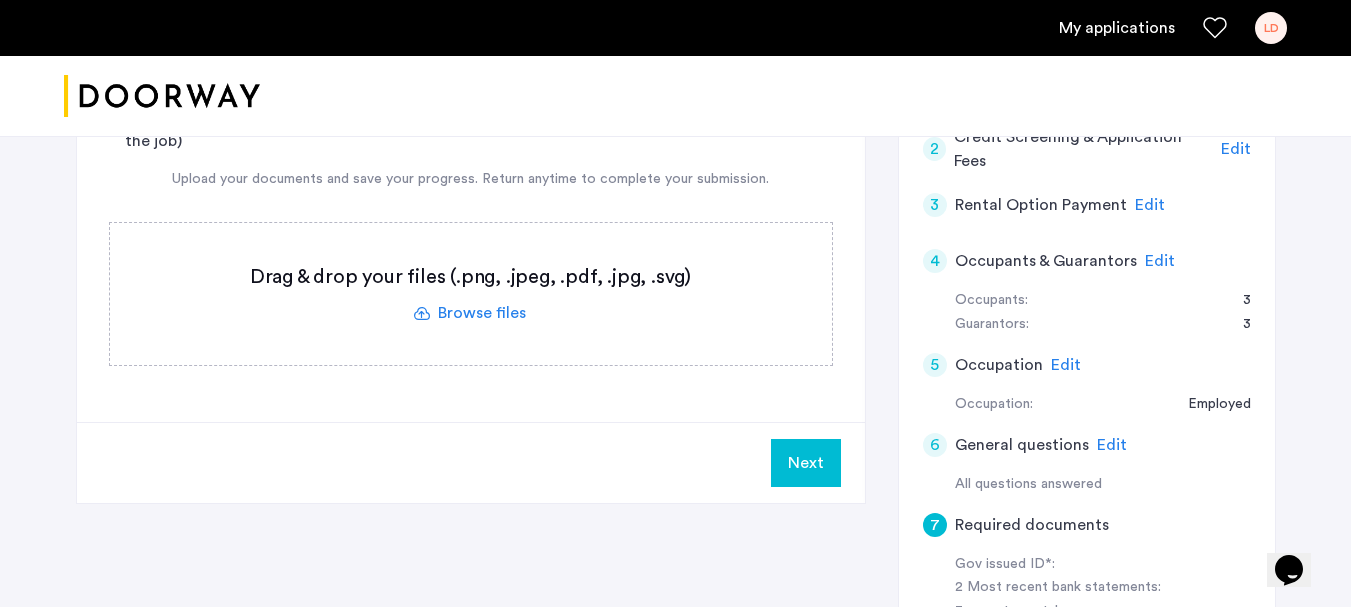 click 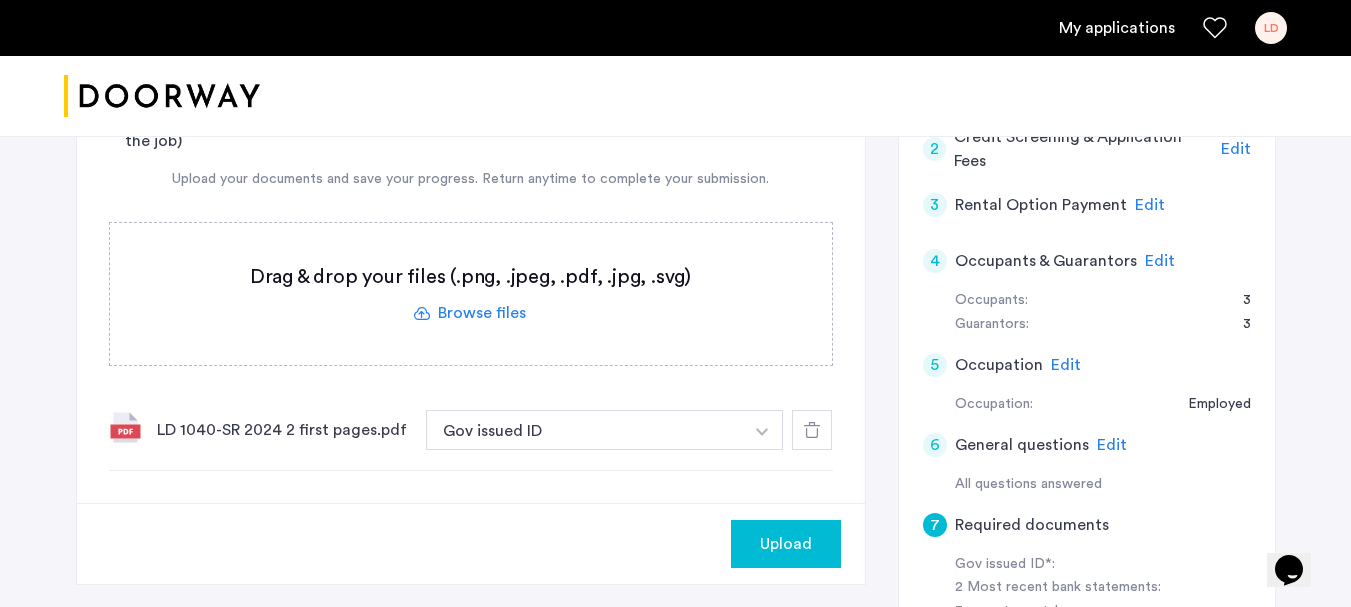 click at bounding box center [762, 430] 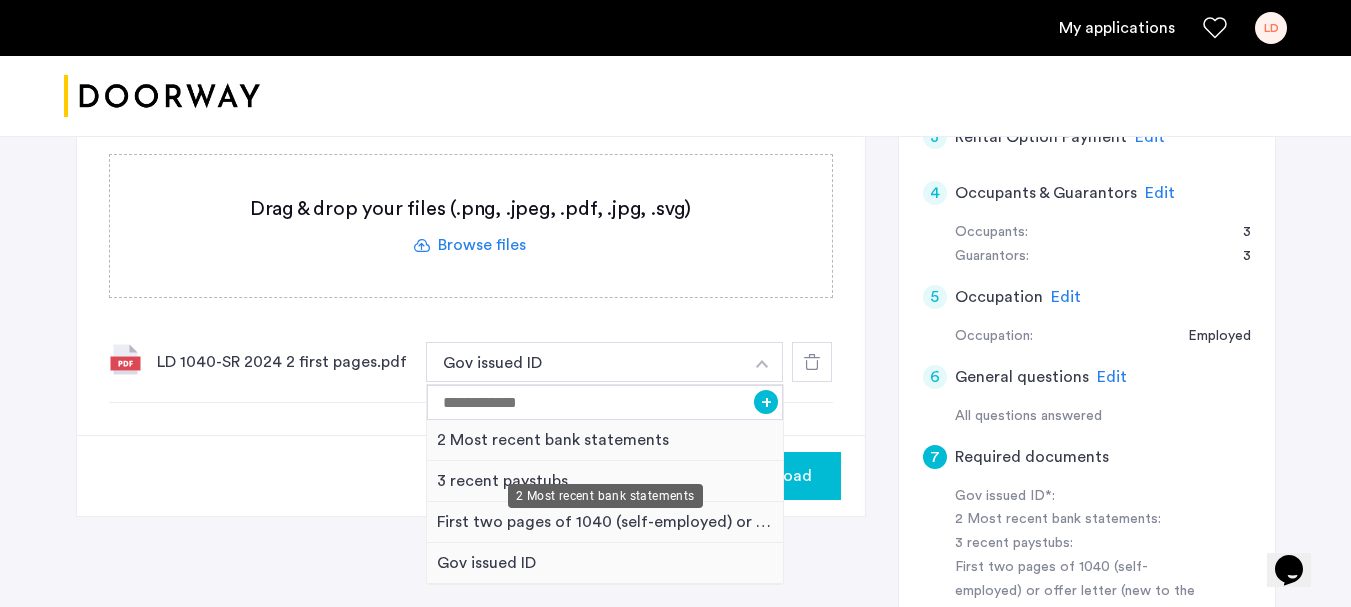 scroll, scrollTop: 600, scrollLeft: 0, axis: vertical 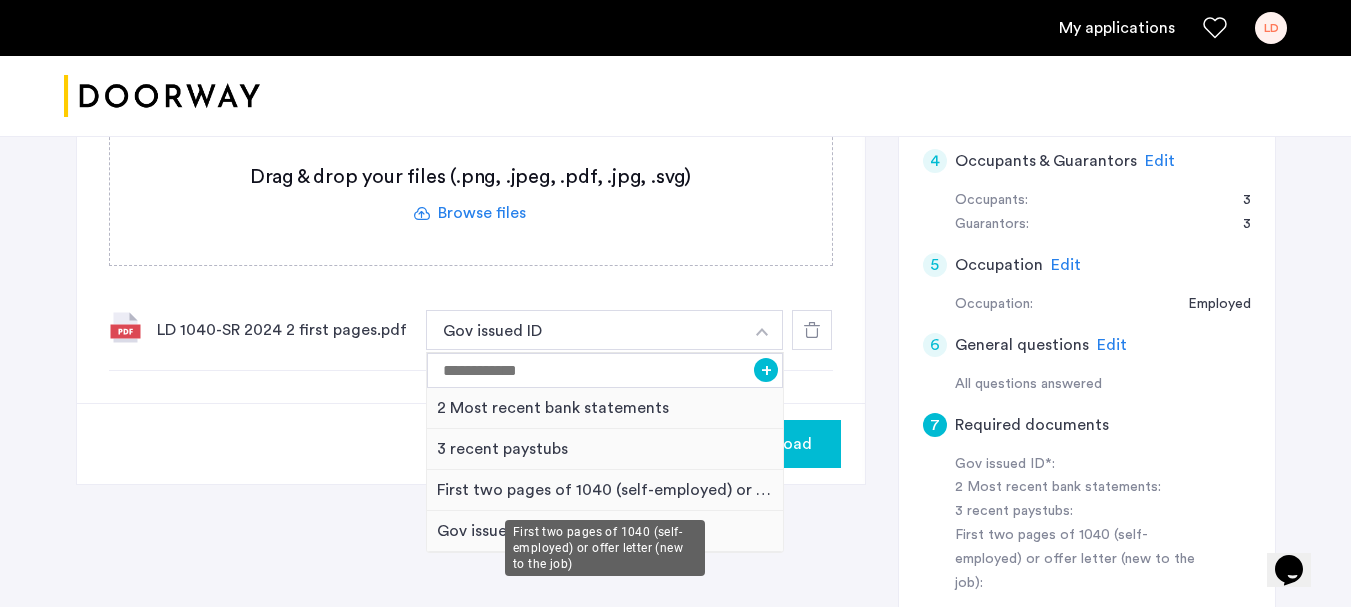 click on "First two pages of 1040 (self-employed) or offer letter (new to the job)" at bounding box center (605, 490) 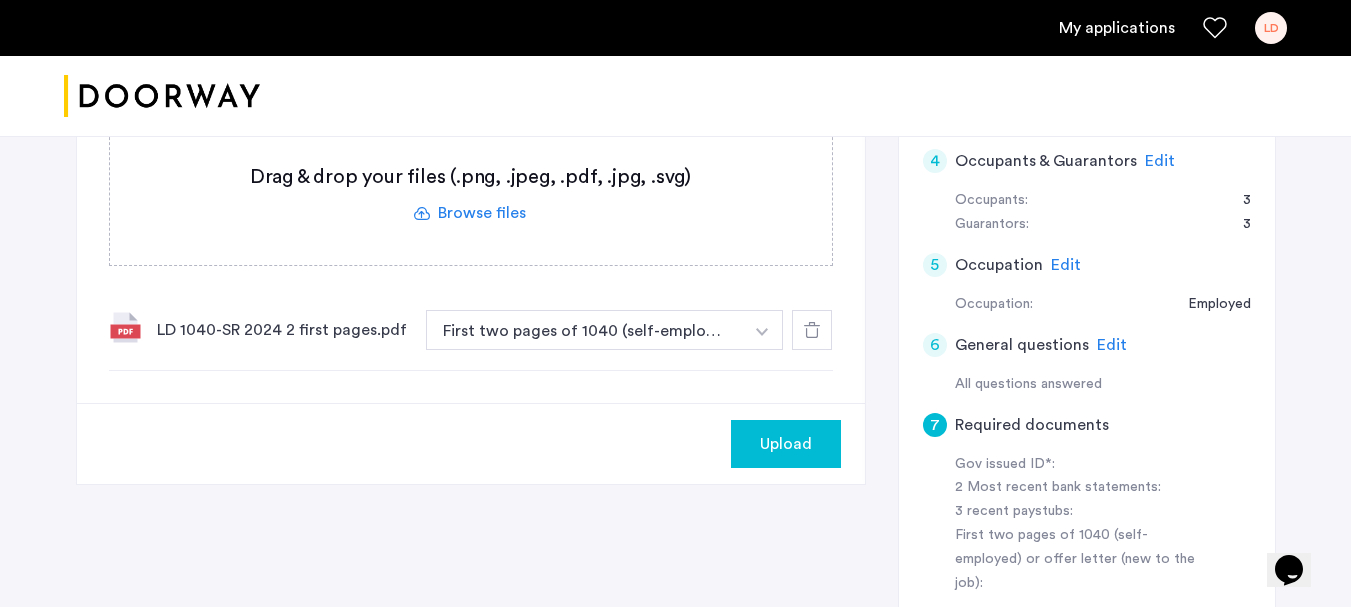 click on "Upload" 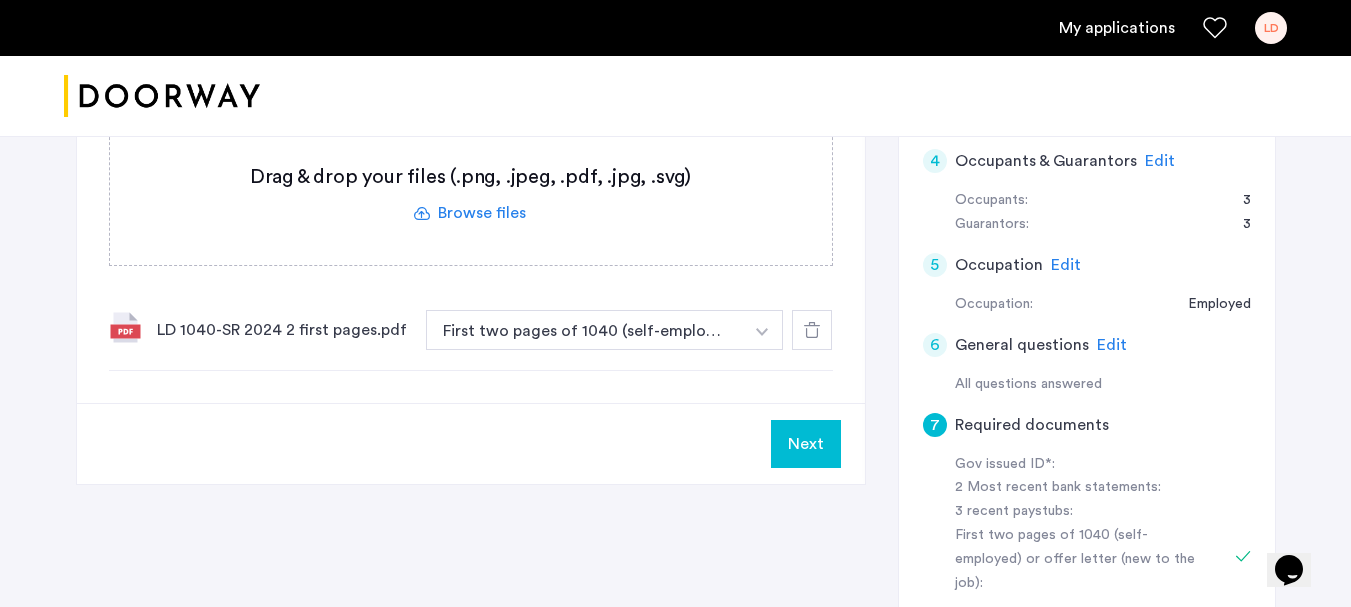 click 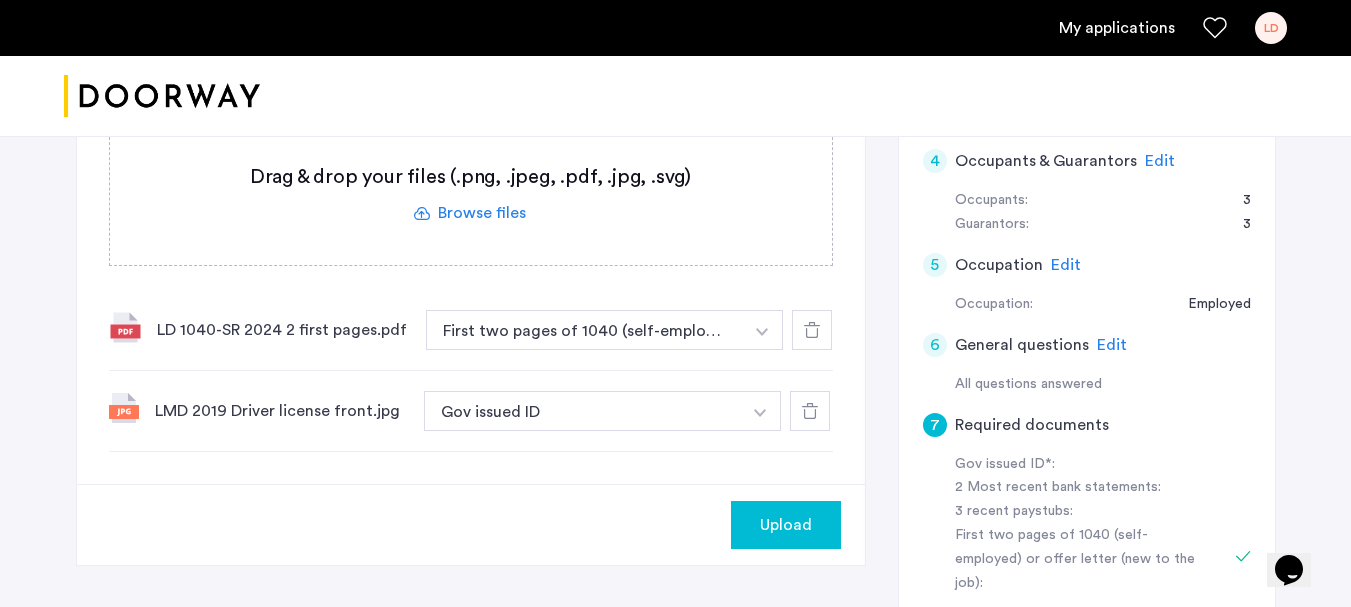 click on "Upload" 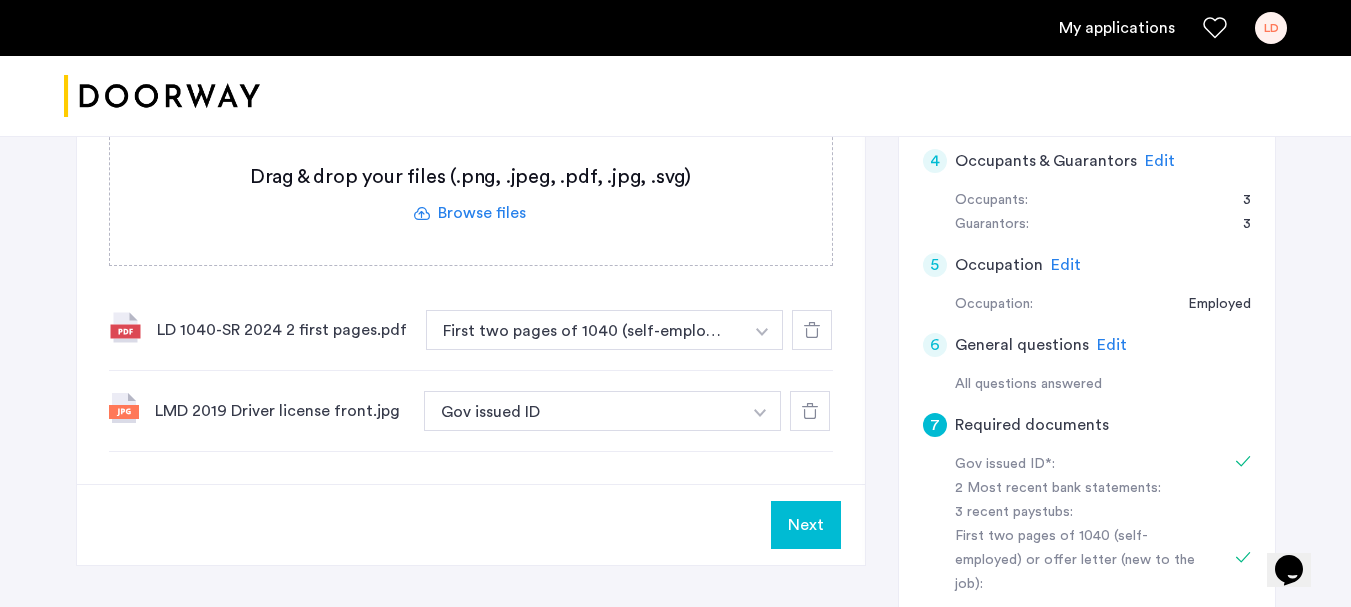 click 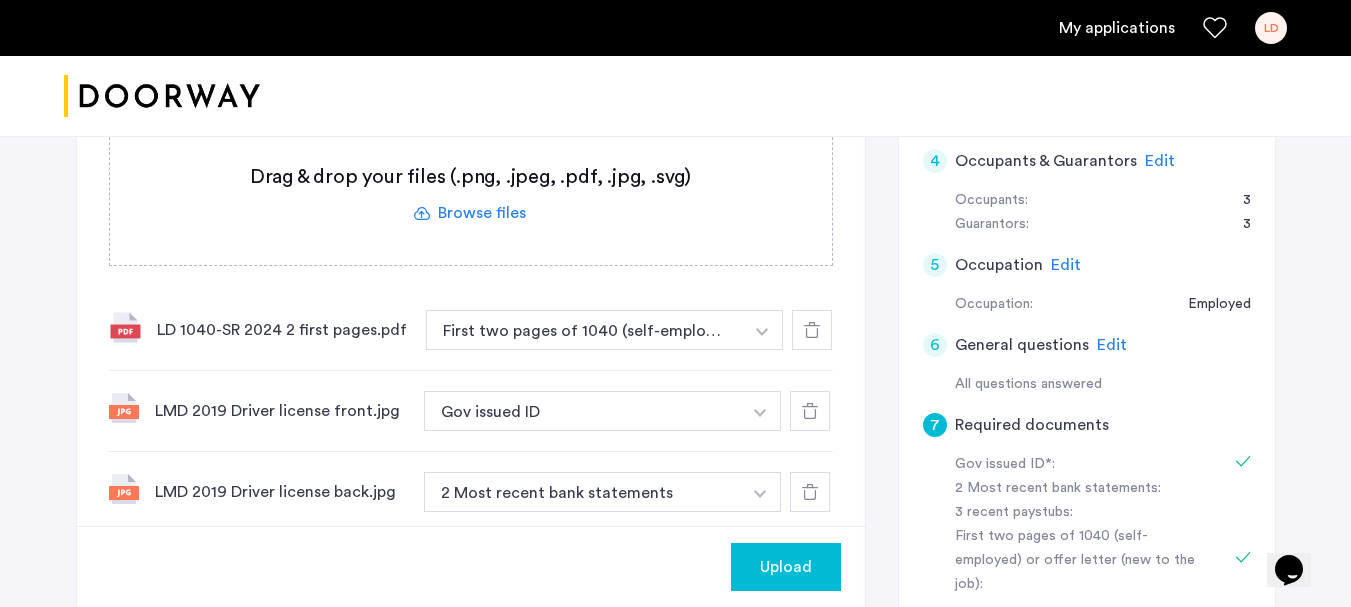 click on "Upload" 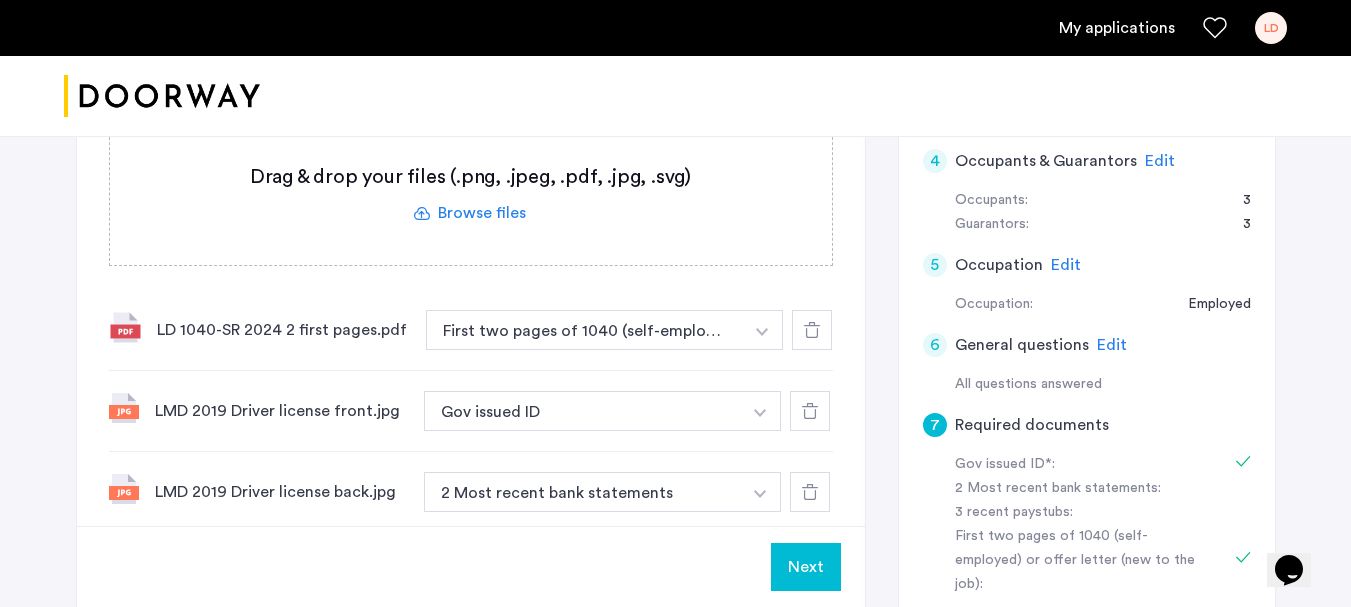 click at bounding box center [762, 330] 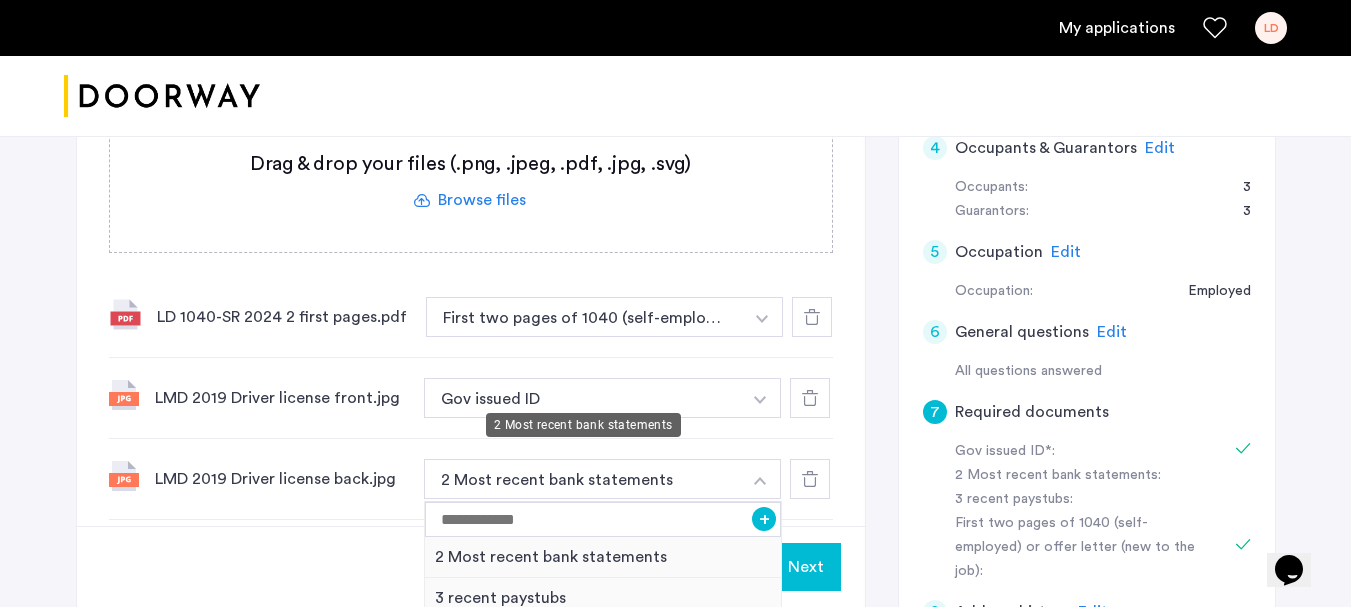 scroll, scrollTop: 800, scrollLeft: 0, axis: vertical 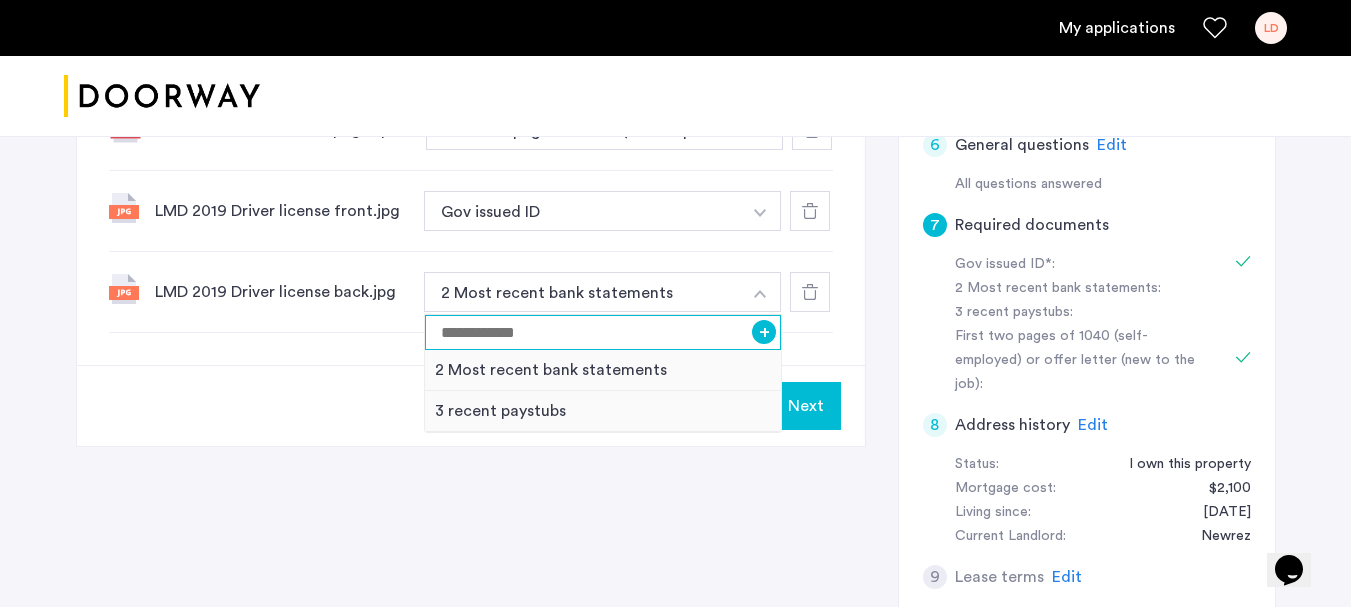 click at bounding box center [603, 332] 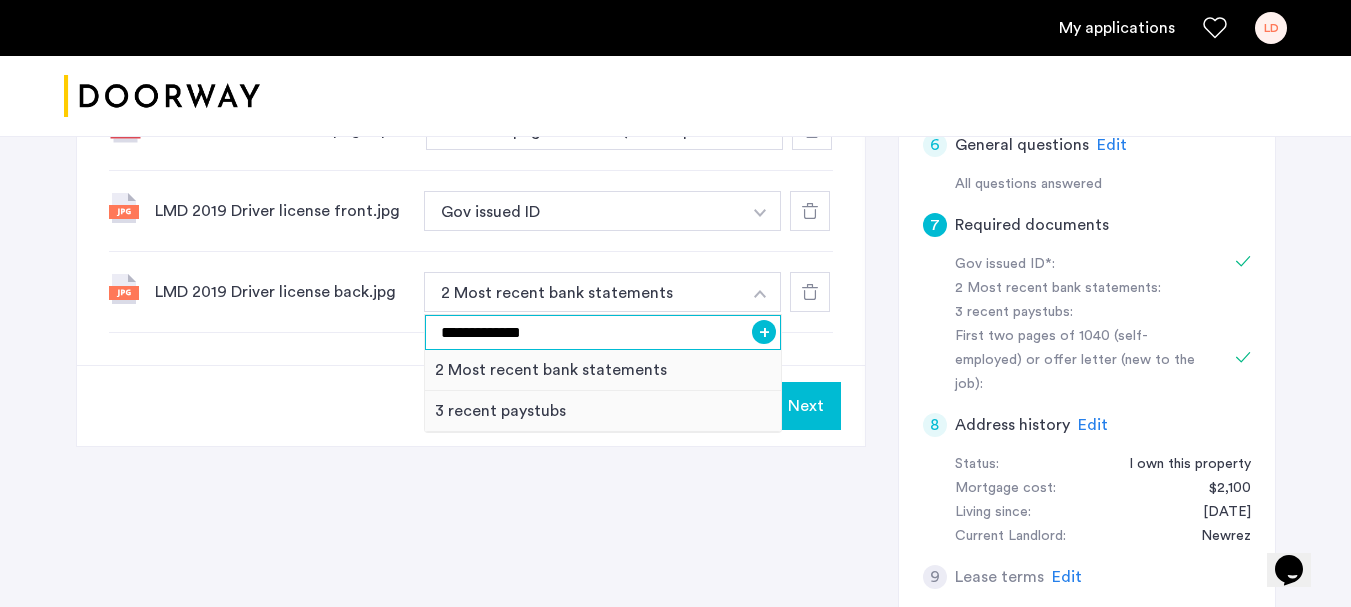 type on "**********" 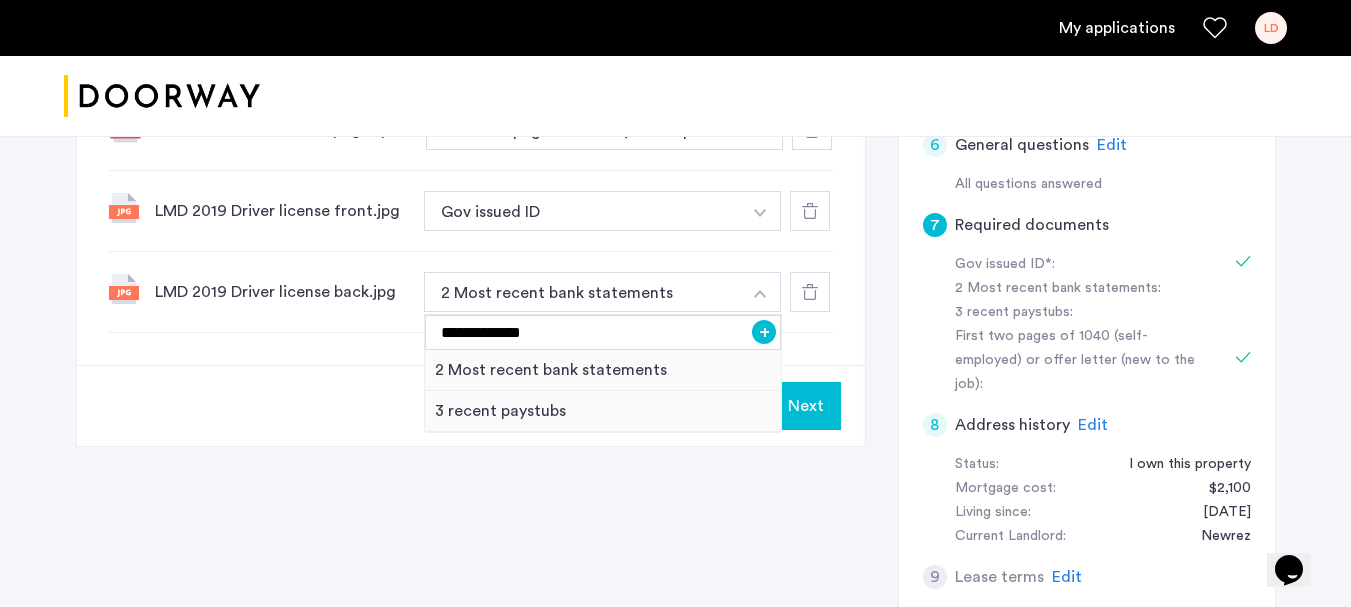 click on "**********" 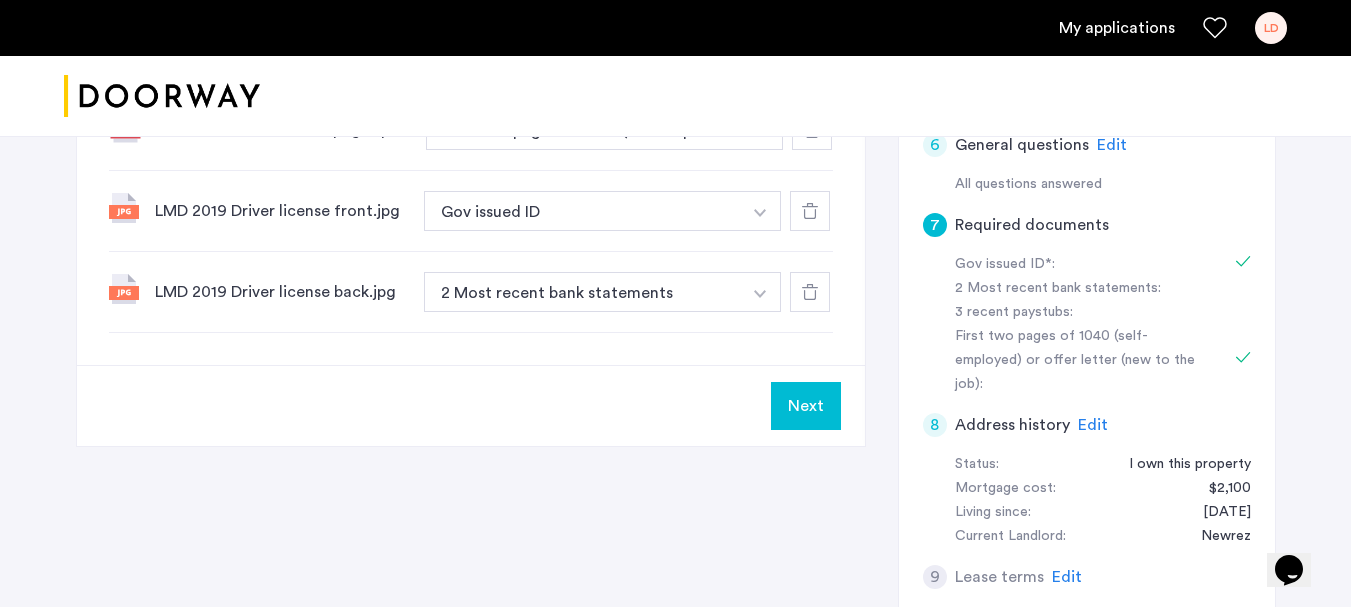 click 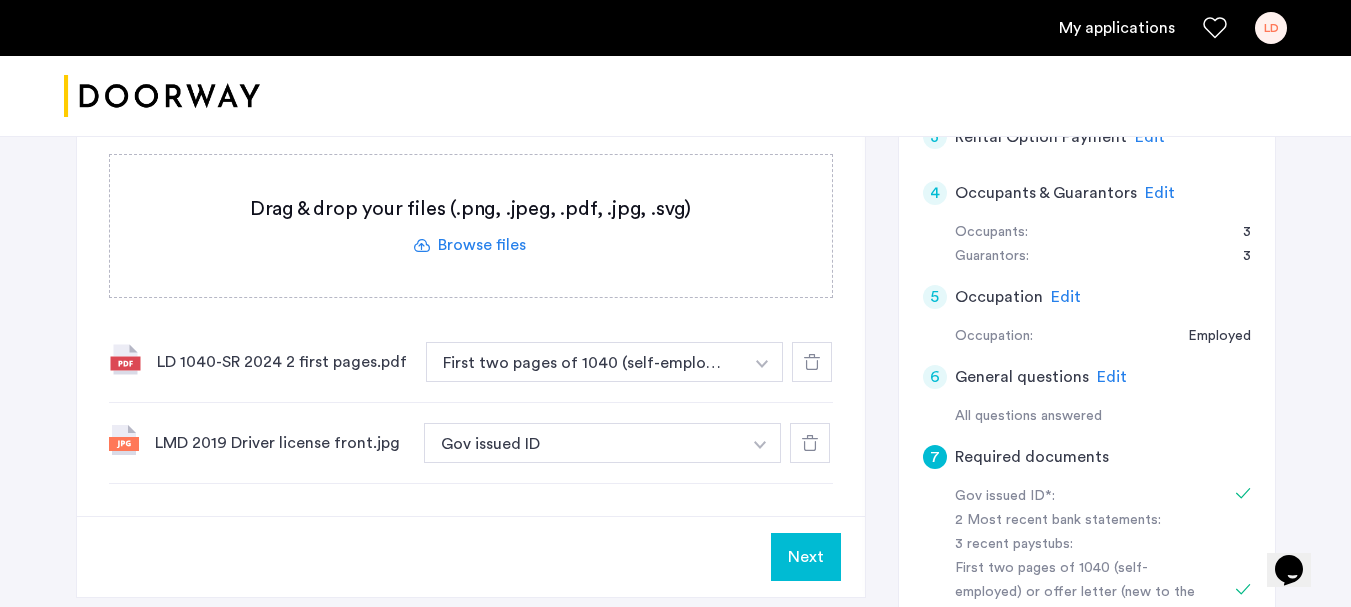 scroll, scrollTop: 500, scrollLeft: 0, axis: vertical 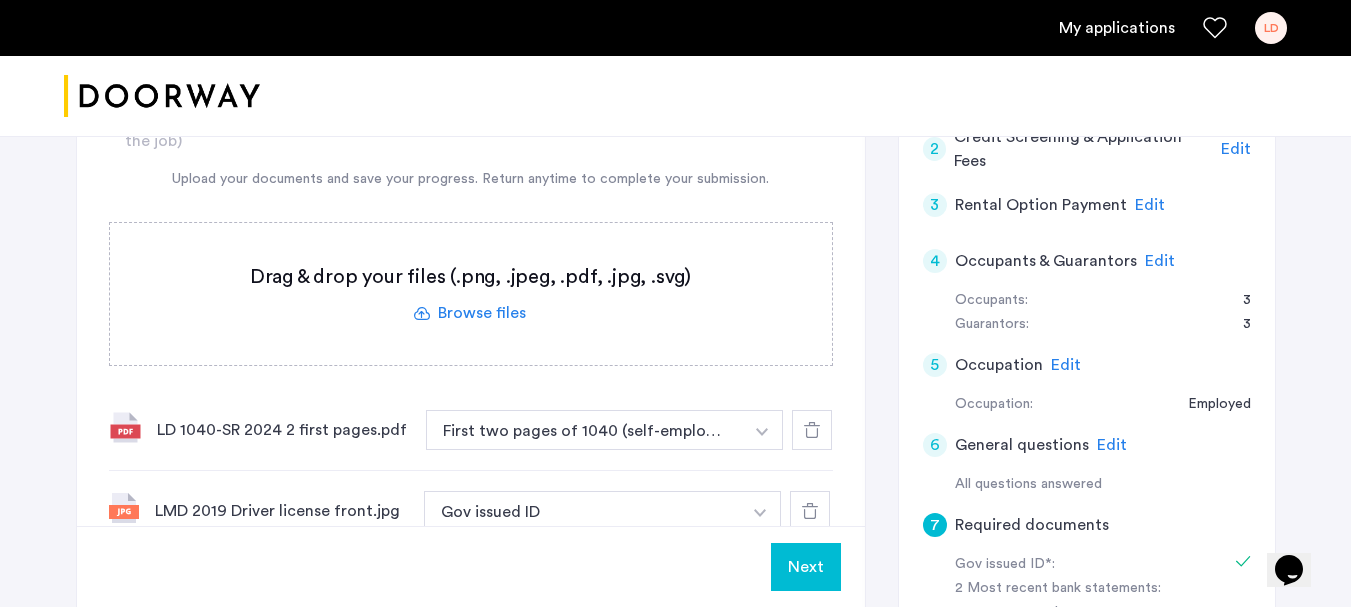 click 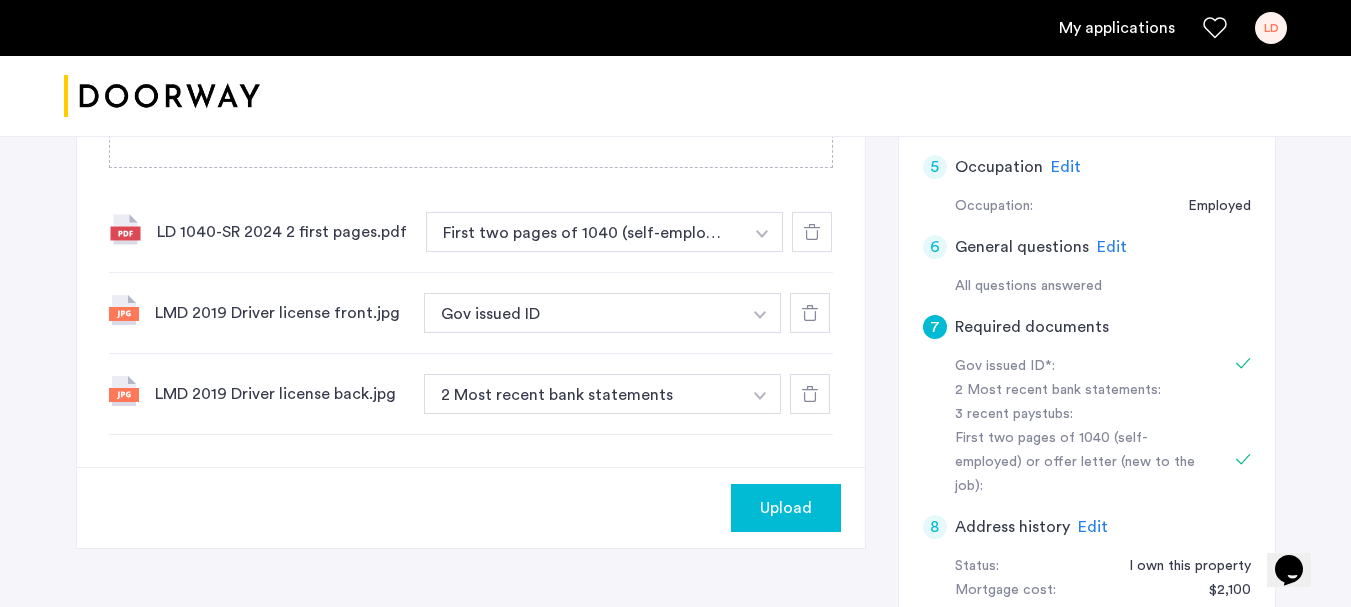 scroll, scrollTop: 700, scrollLeft: 0, axis: vertical 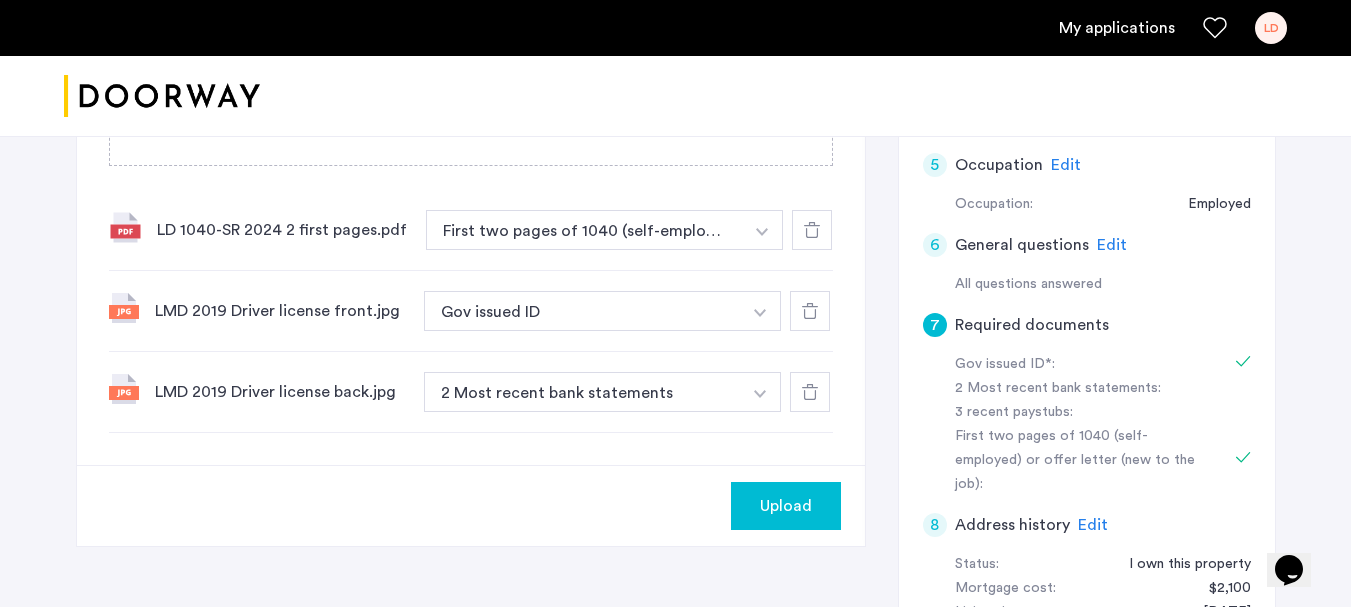 click at bounding box center (762, 230) 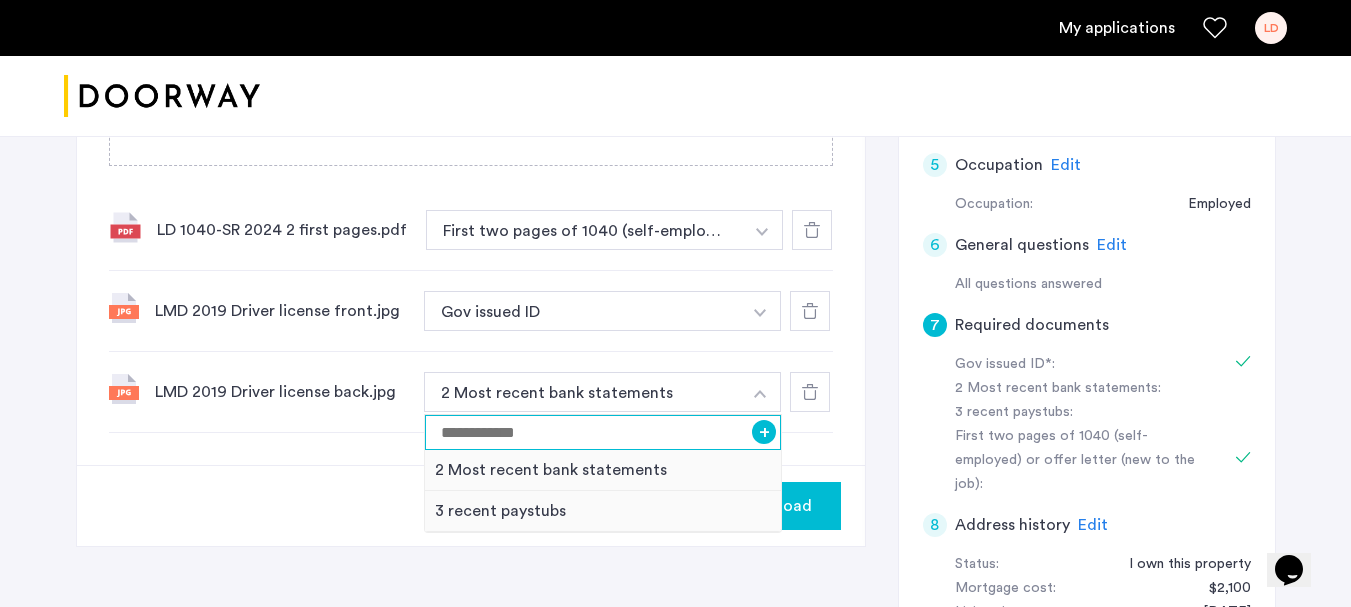 click at bounding box center (603, 432) 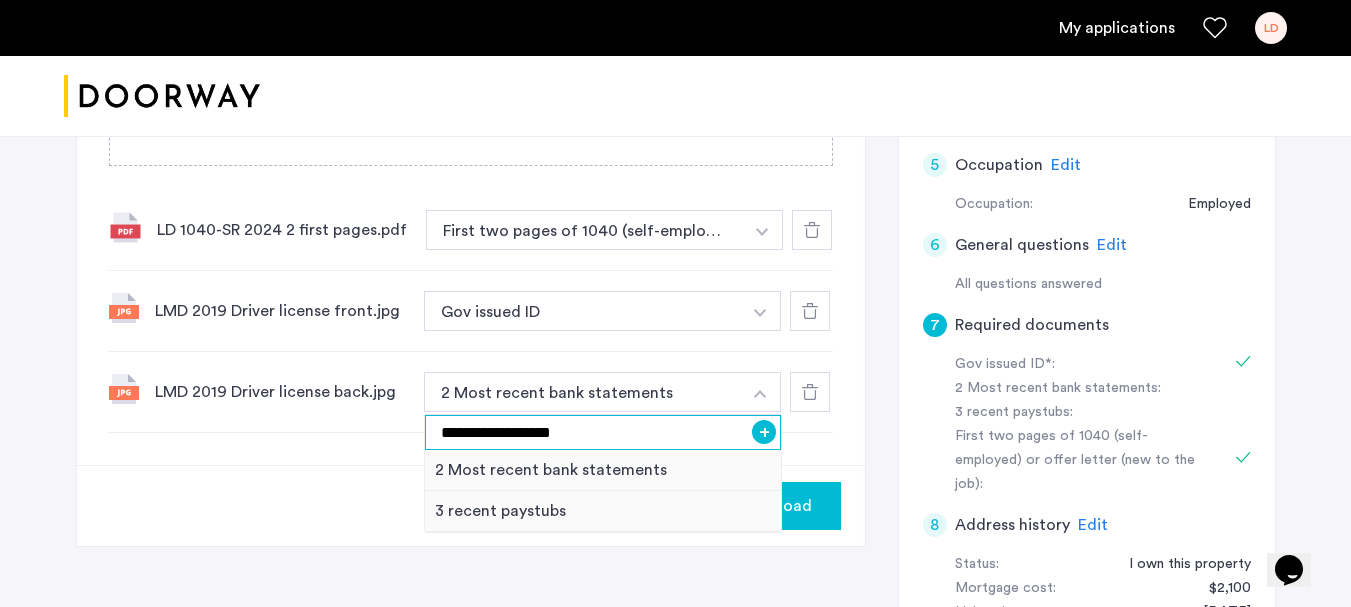 type on "**********" 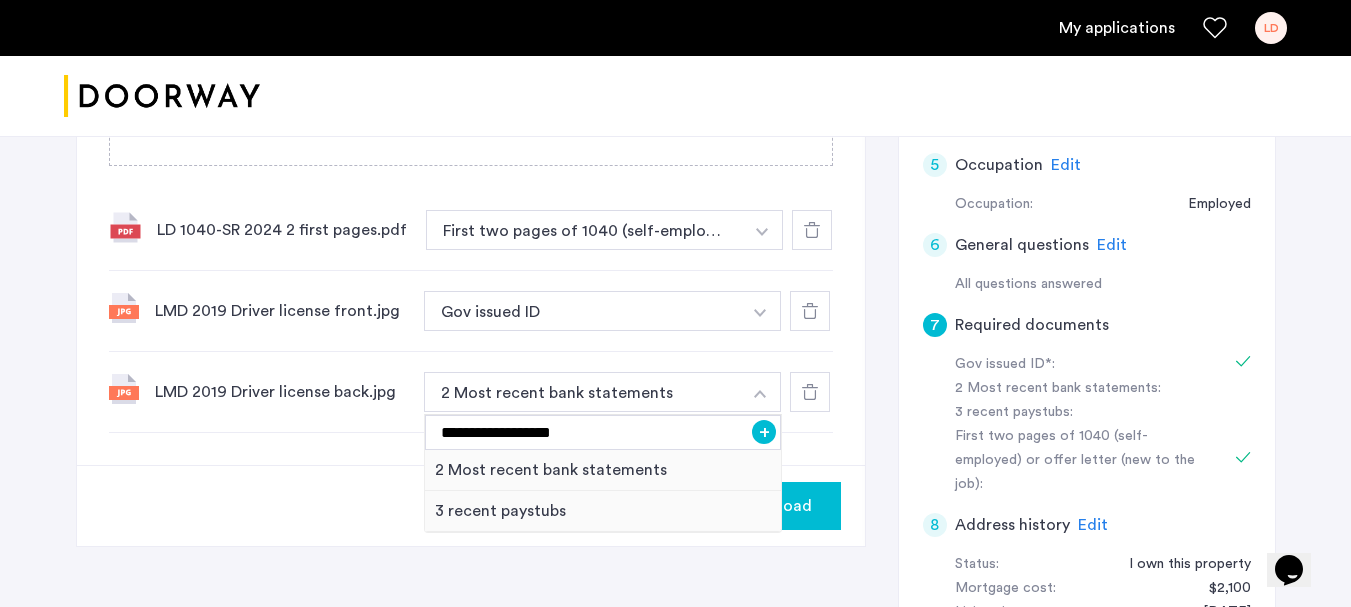 click on "+" at bounding box center [764, 432] 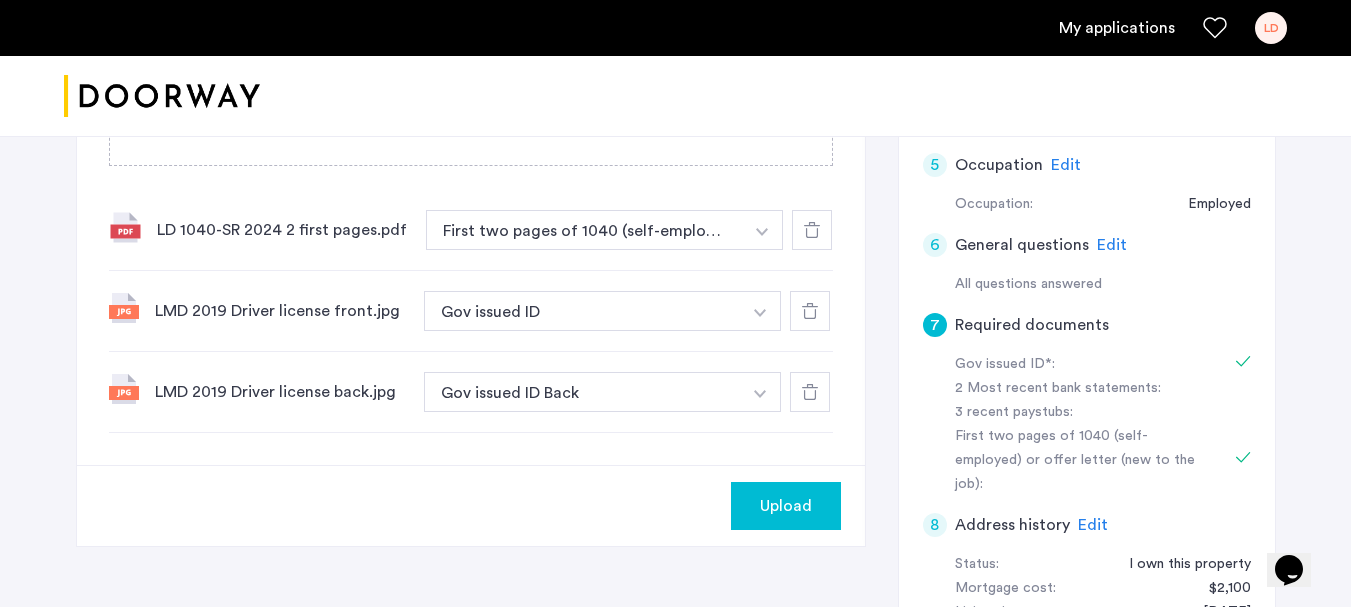 click on "Upload" 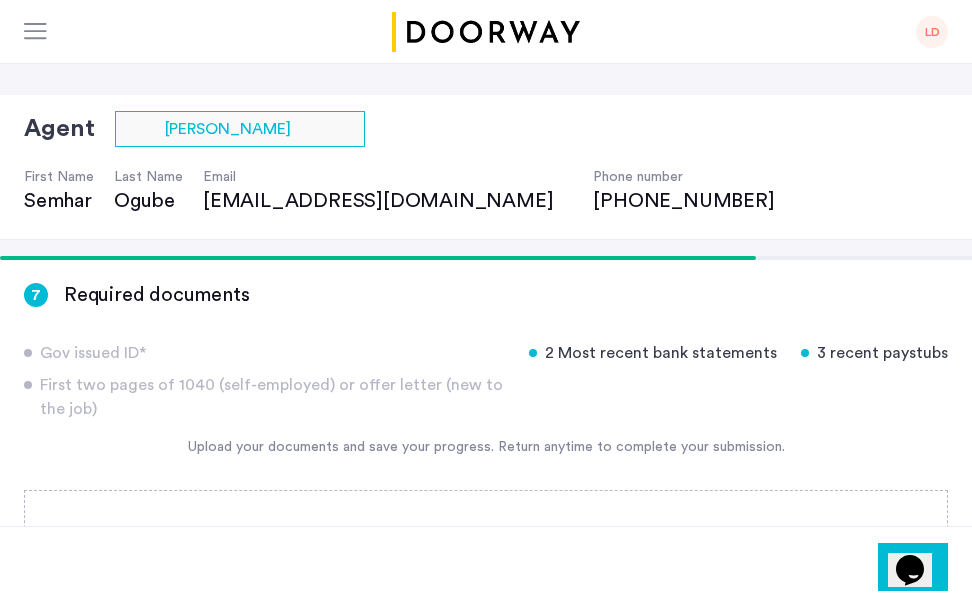 scroll, scrollTop: 300, scrollLeft: 0, axis: vertical 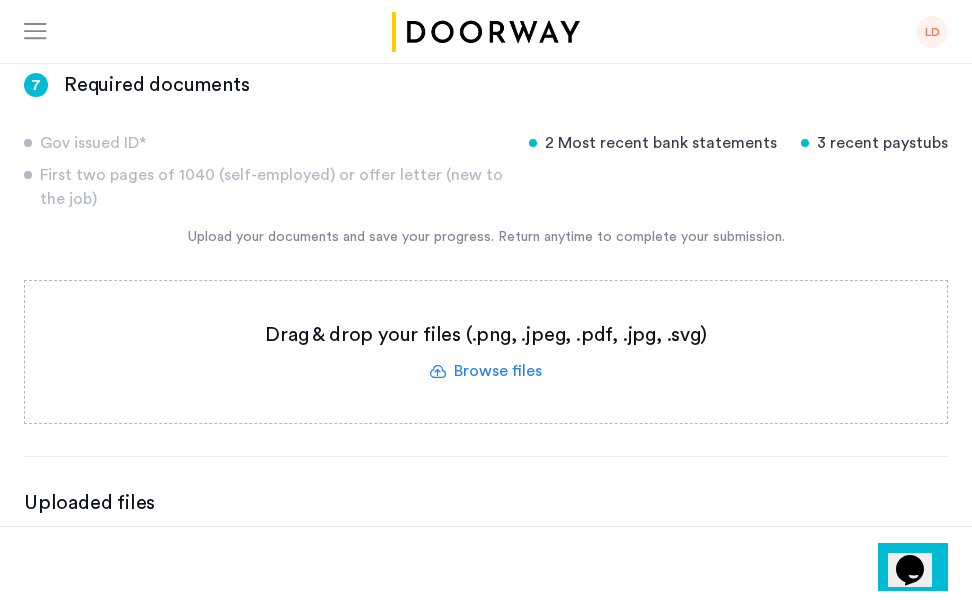 click 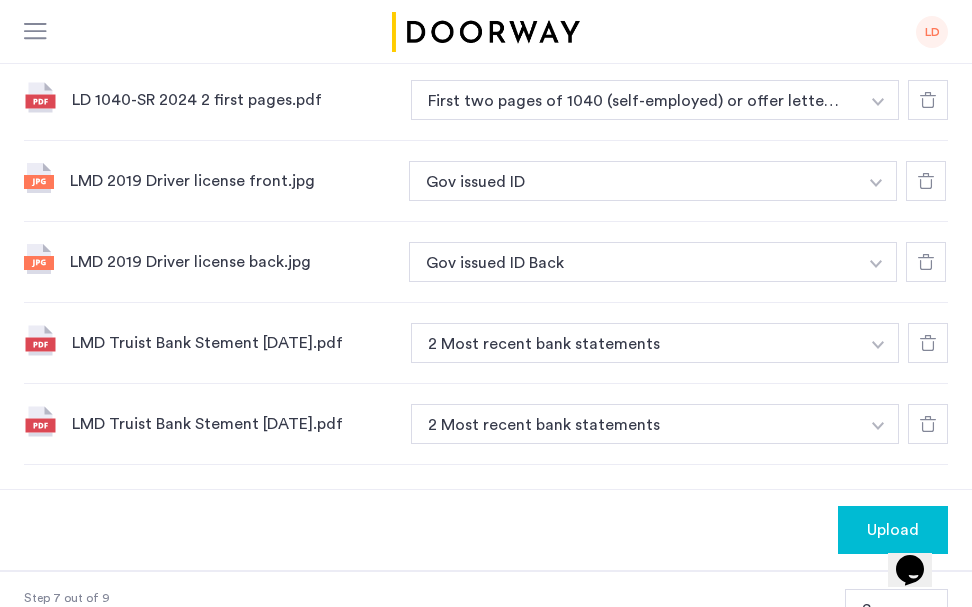 scroll, scrollTop: 800, scrollLeft: 0, axis: vertical 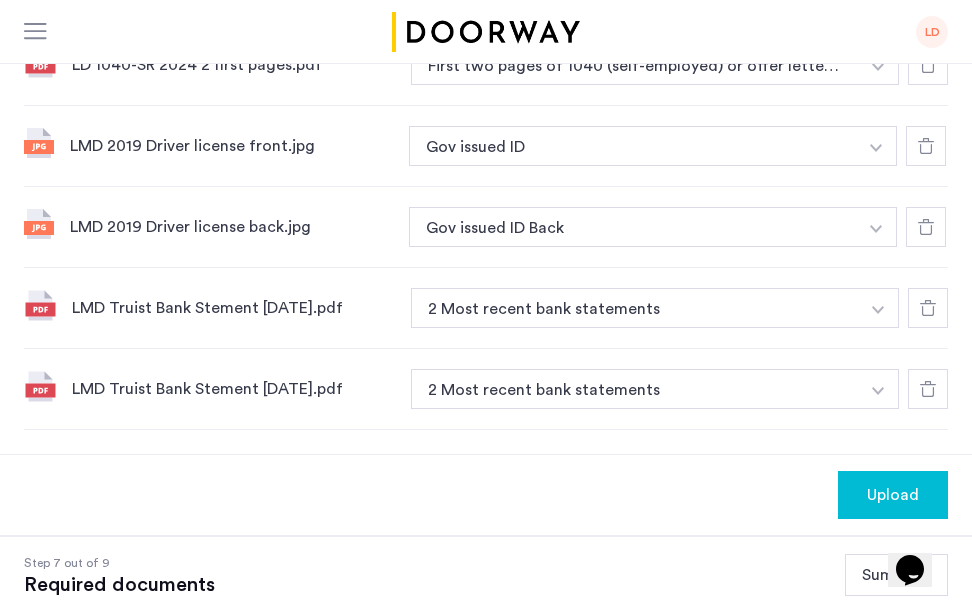 click on "Upload" 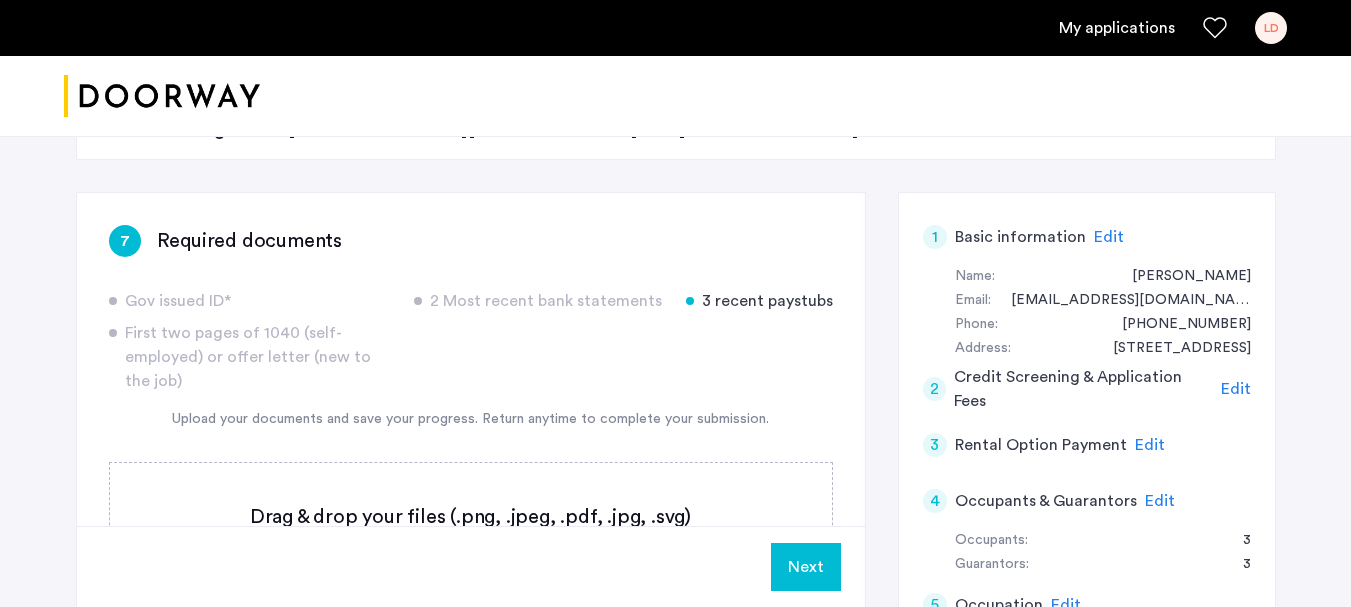 scroll, scrollTop: 400, scrollLeft: 0, axis: vertical 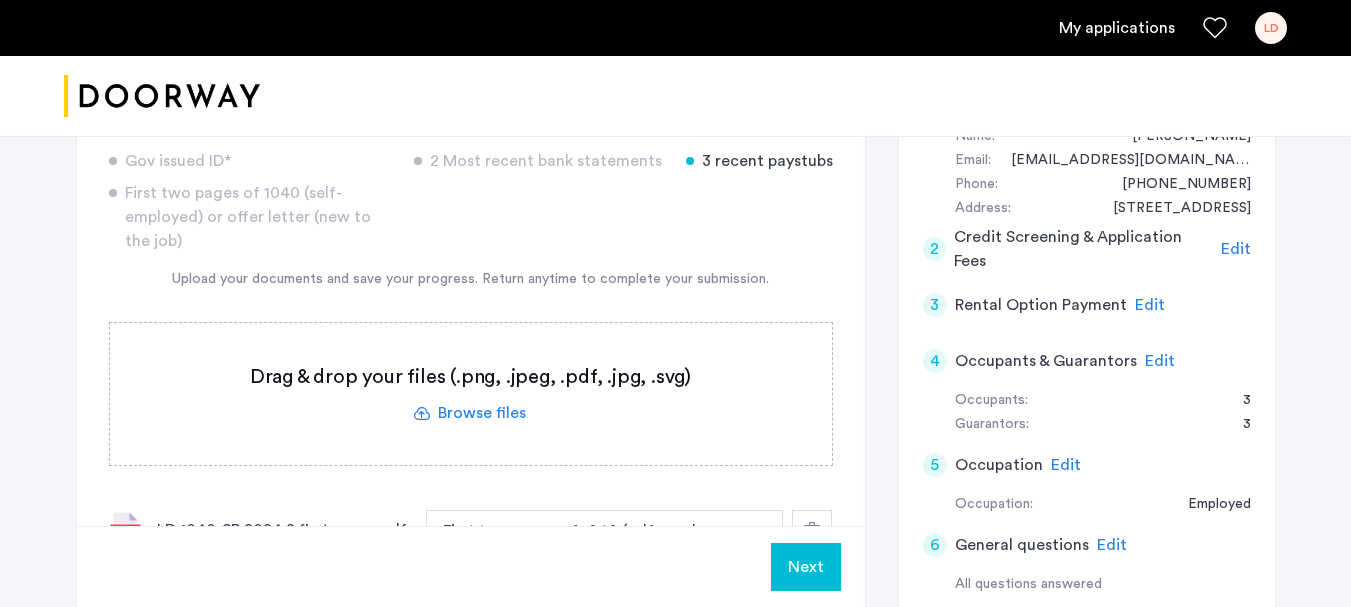 click 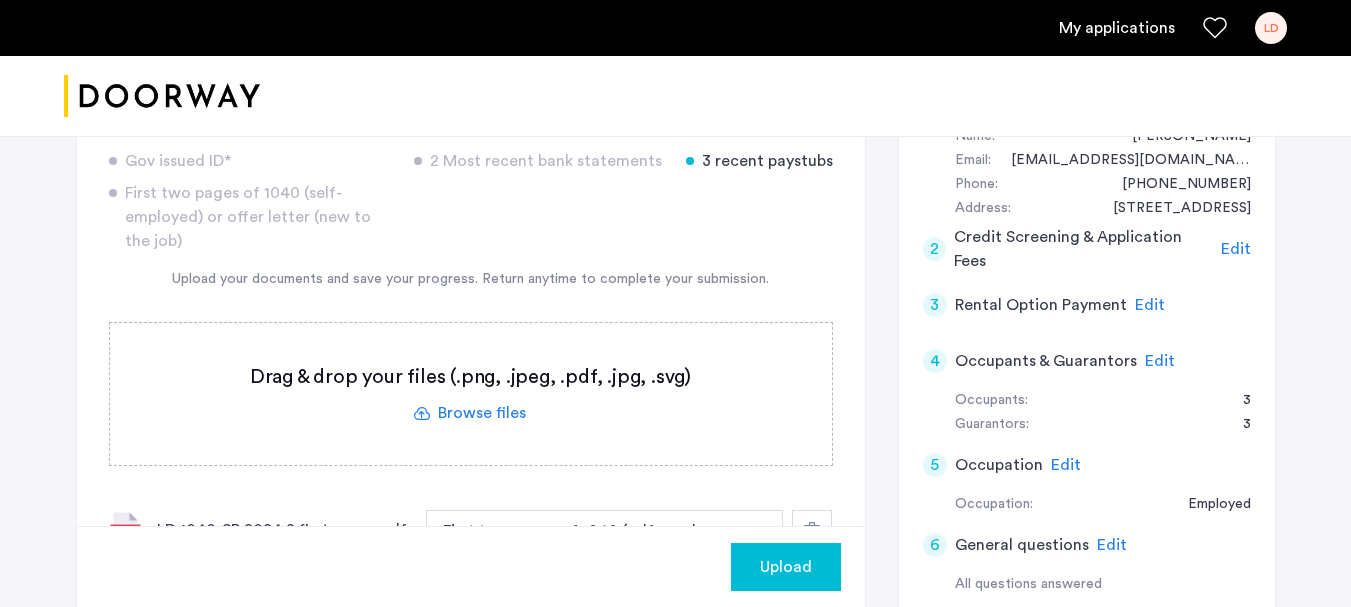 click on "Upload" 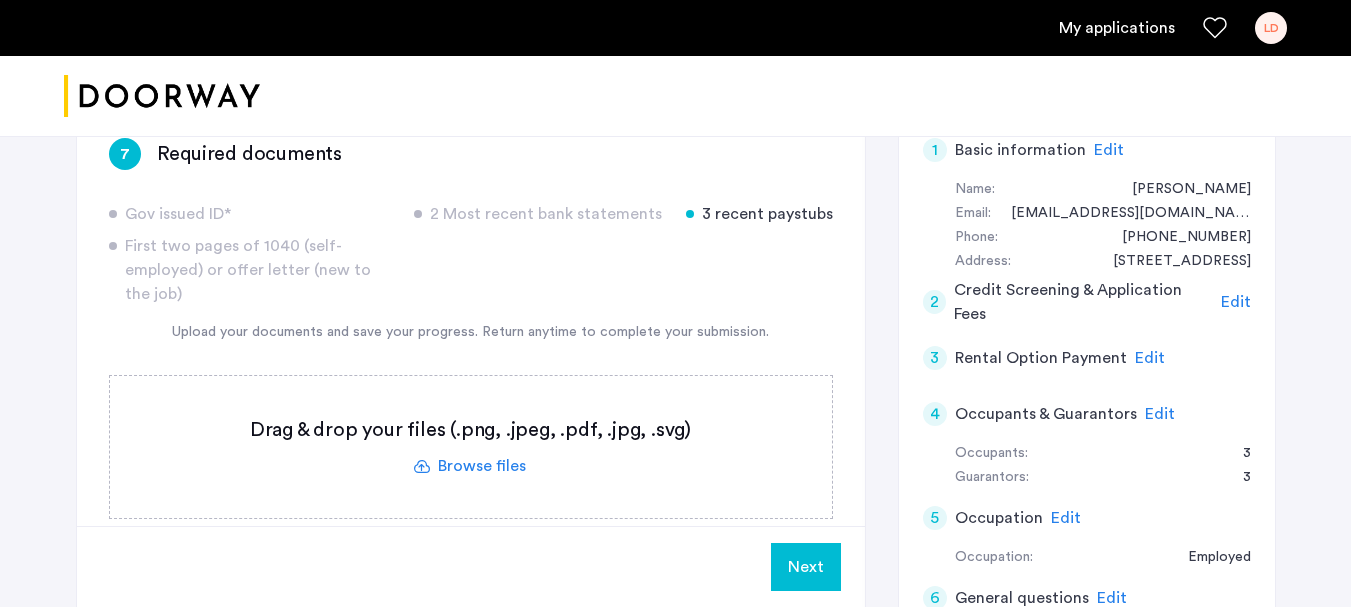 scroll, scrollTop: 300, scrollLeft: 0, axis: vertical 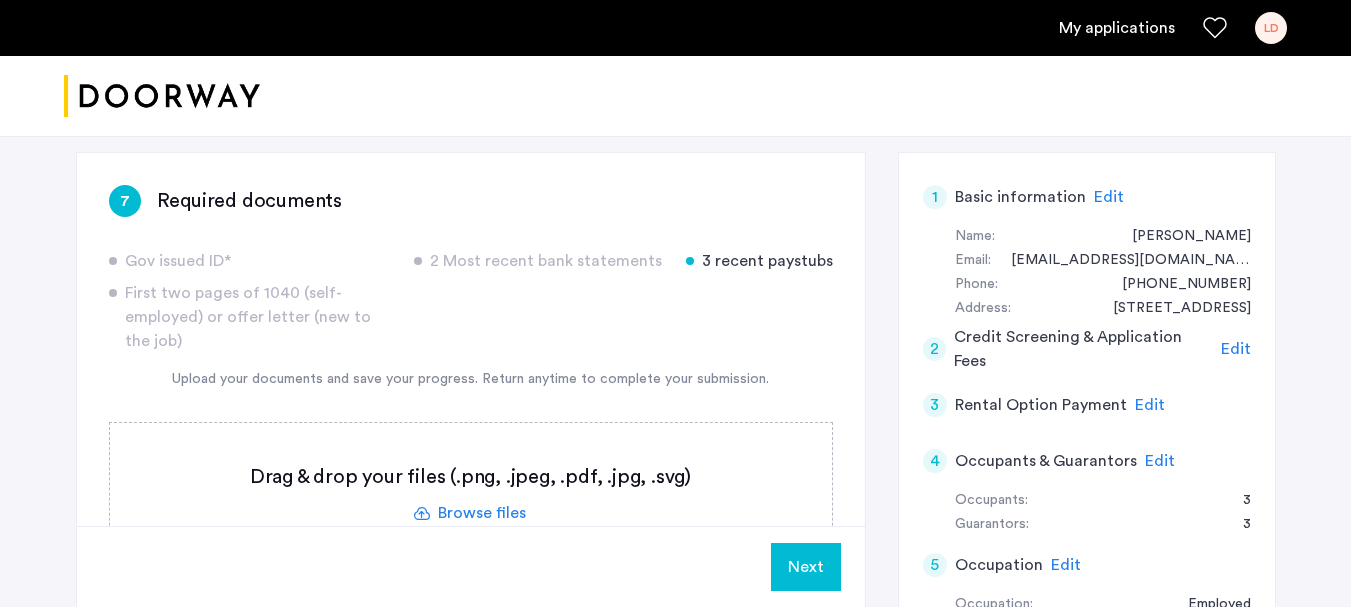 click 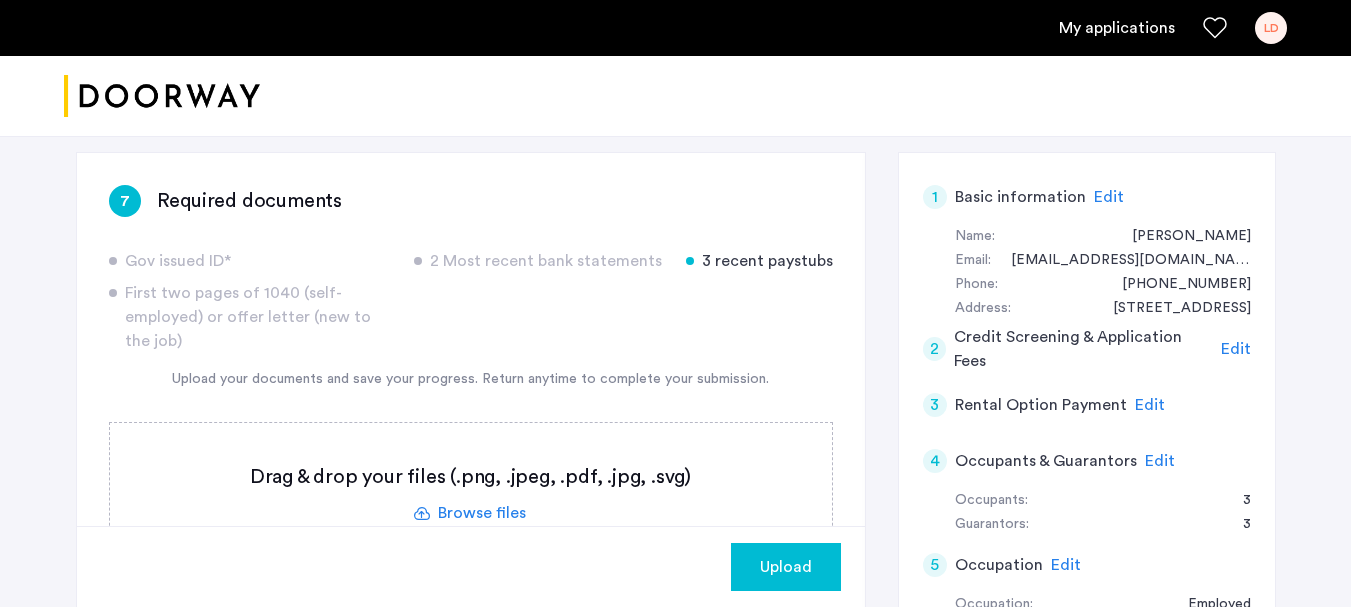 click on "Upload" 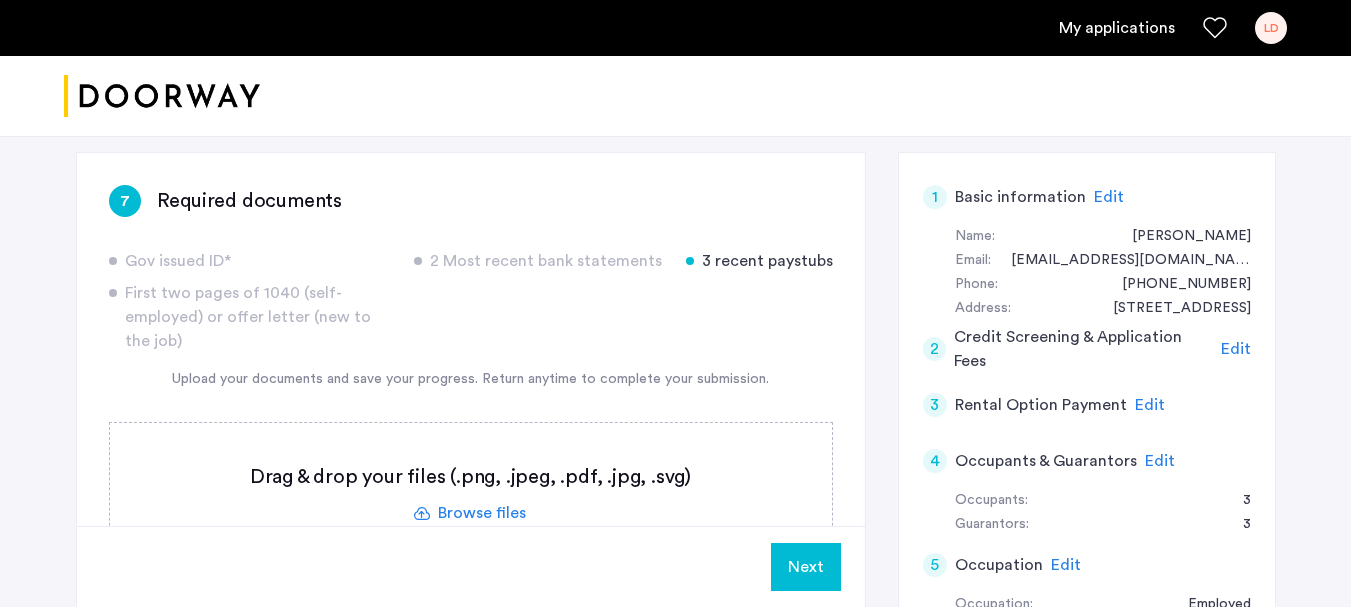 scroll, scrollTop: 400, scrollLeft: 0, axis: vertical 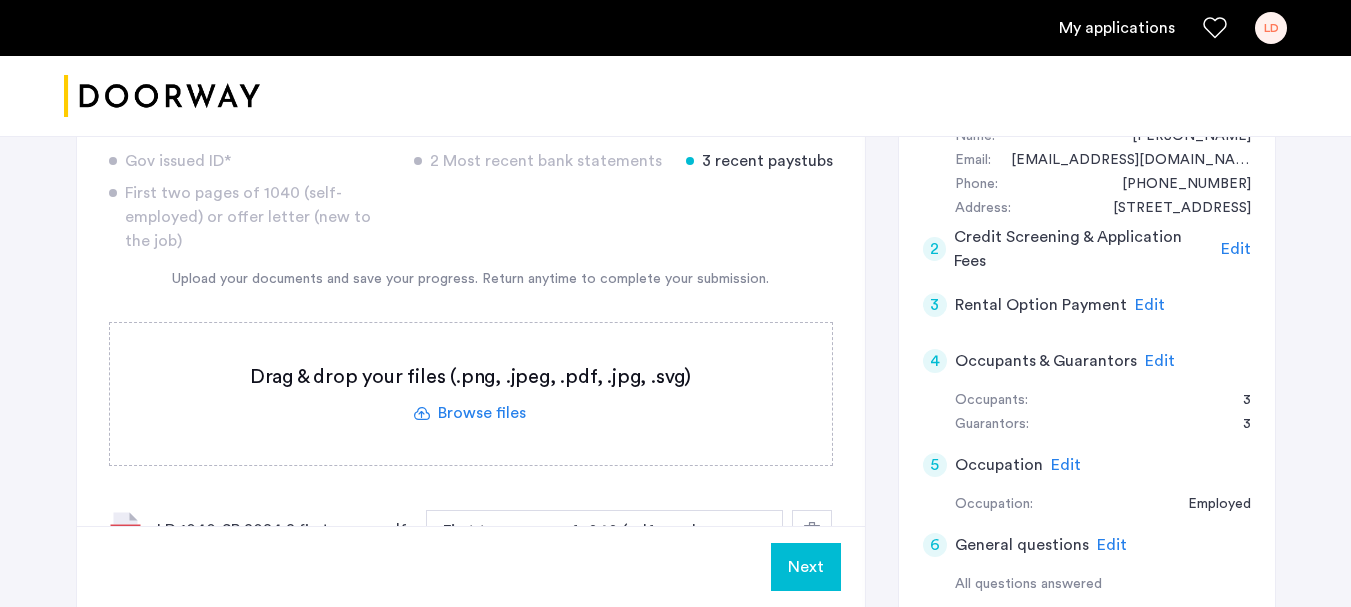 click 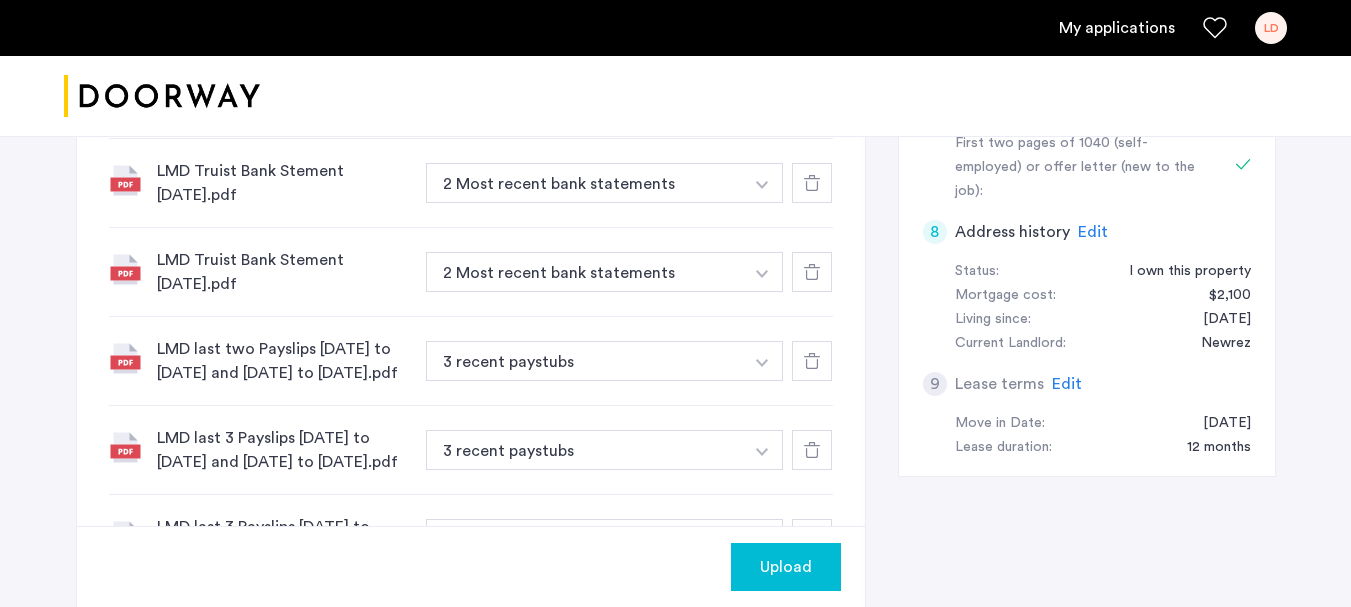 scroll, scrollTop: 1000, scrollLeft: 0, axis: vertical 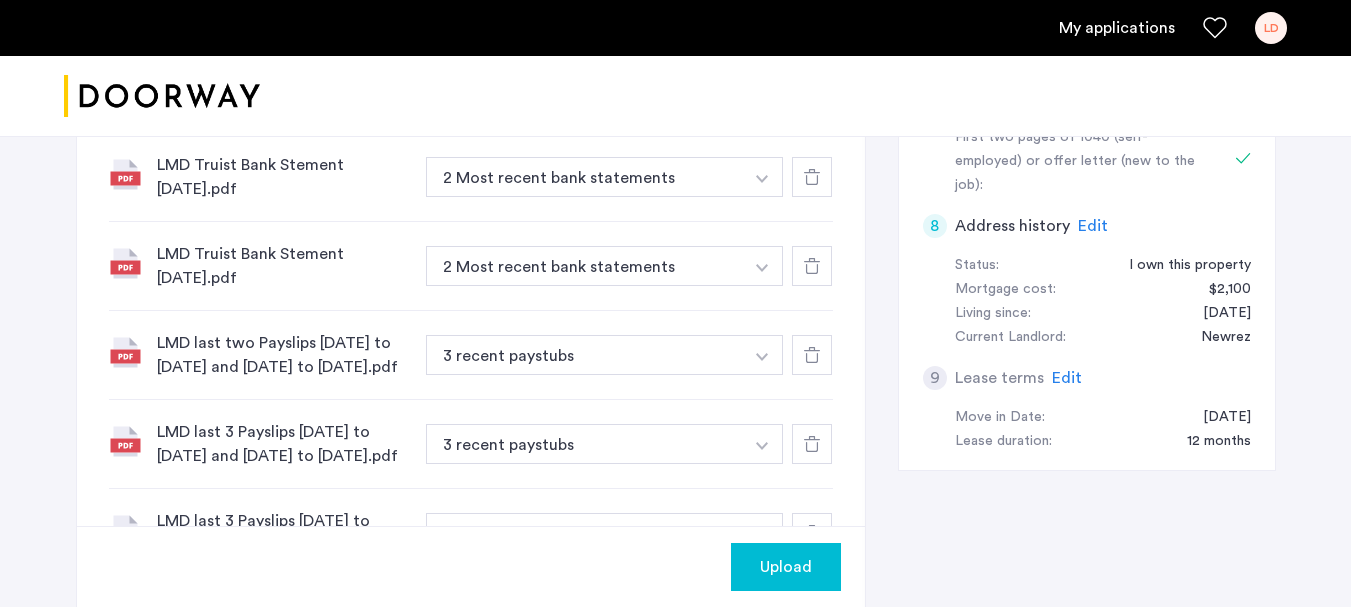 click 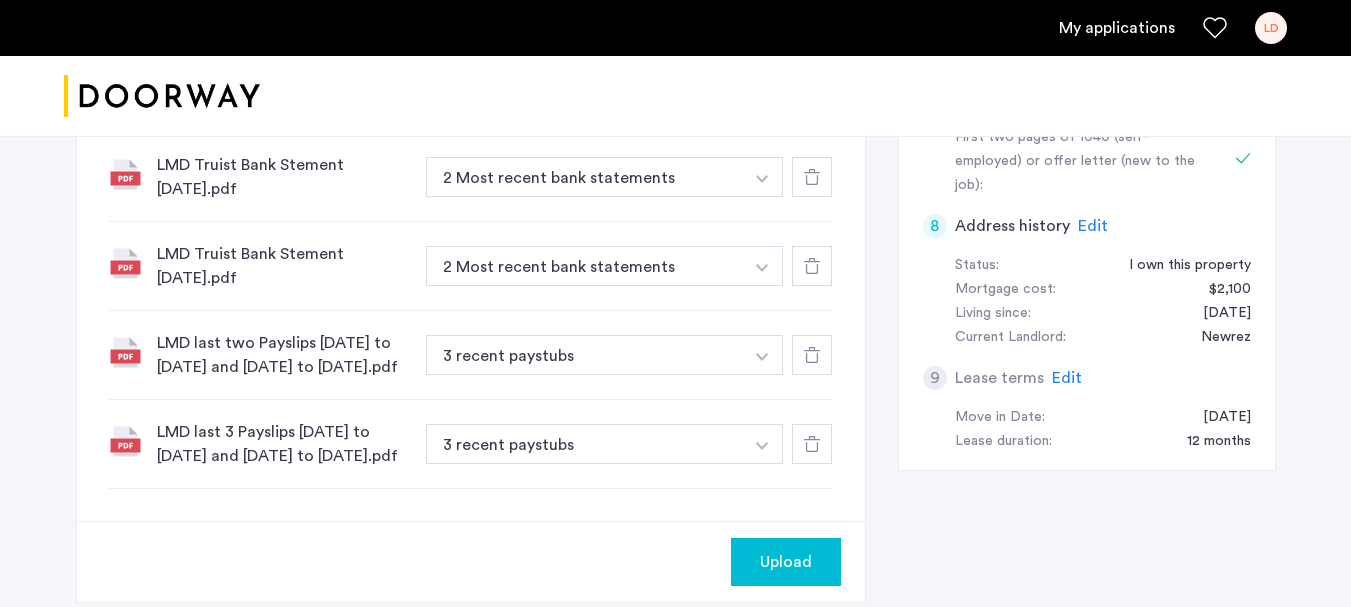 click 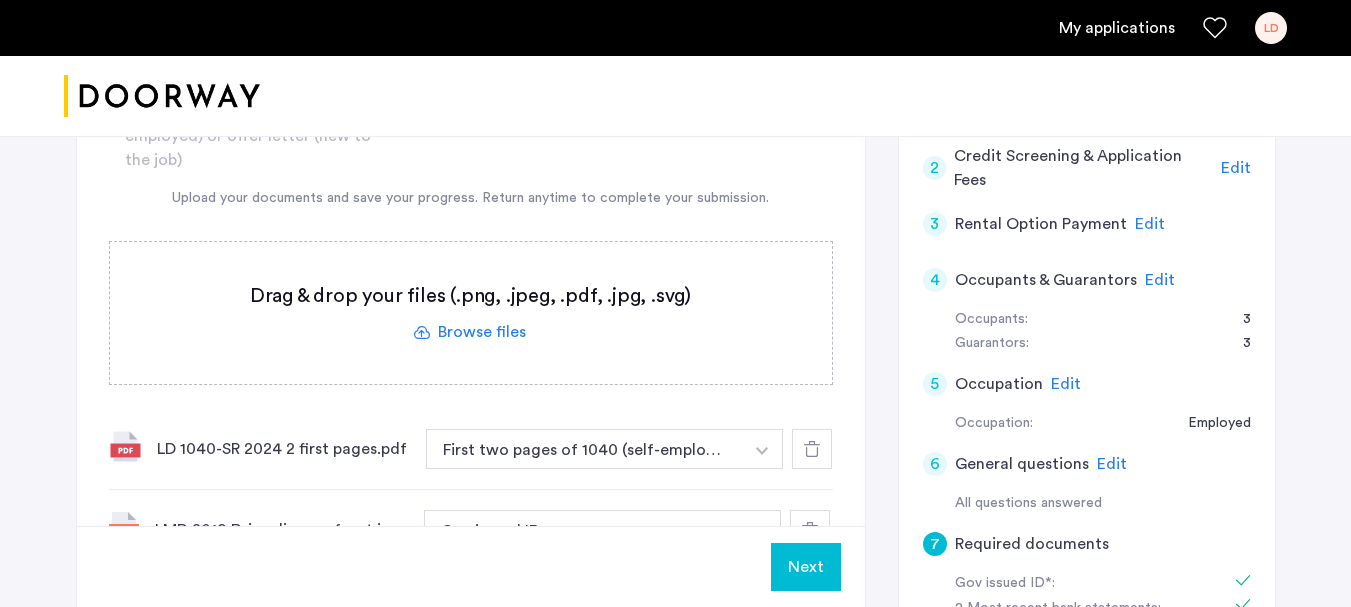scroll, scrollTop: 630, scrollLeft: 0, axis: vertical 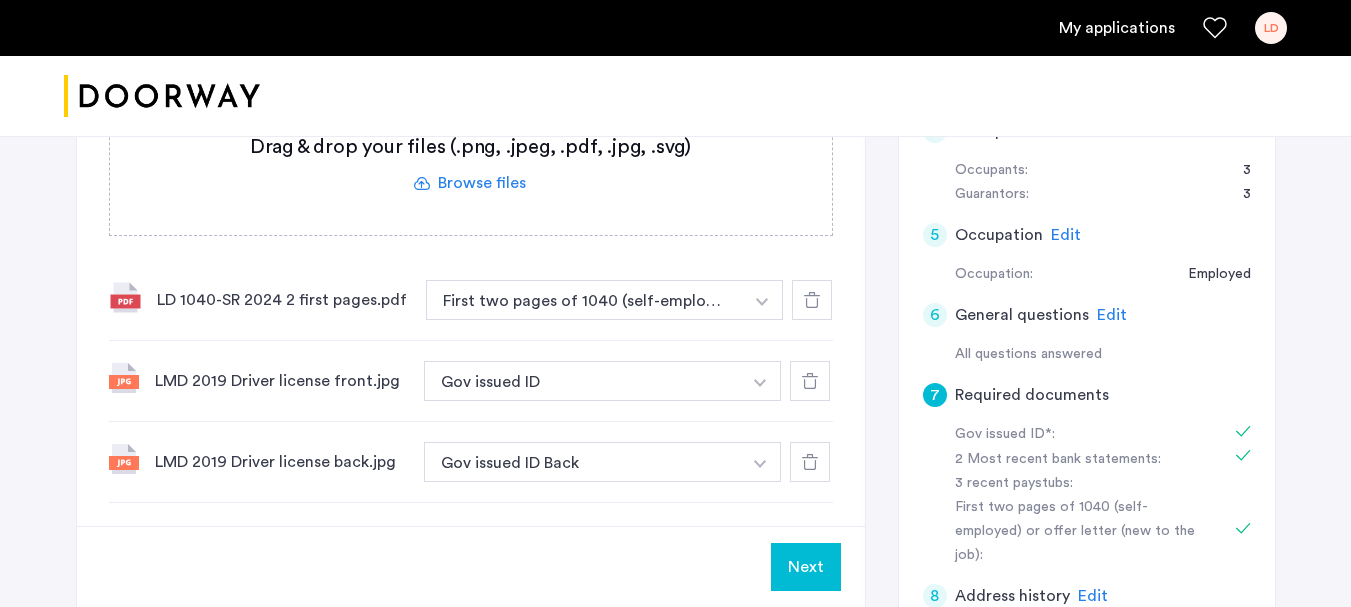 click 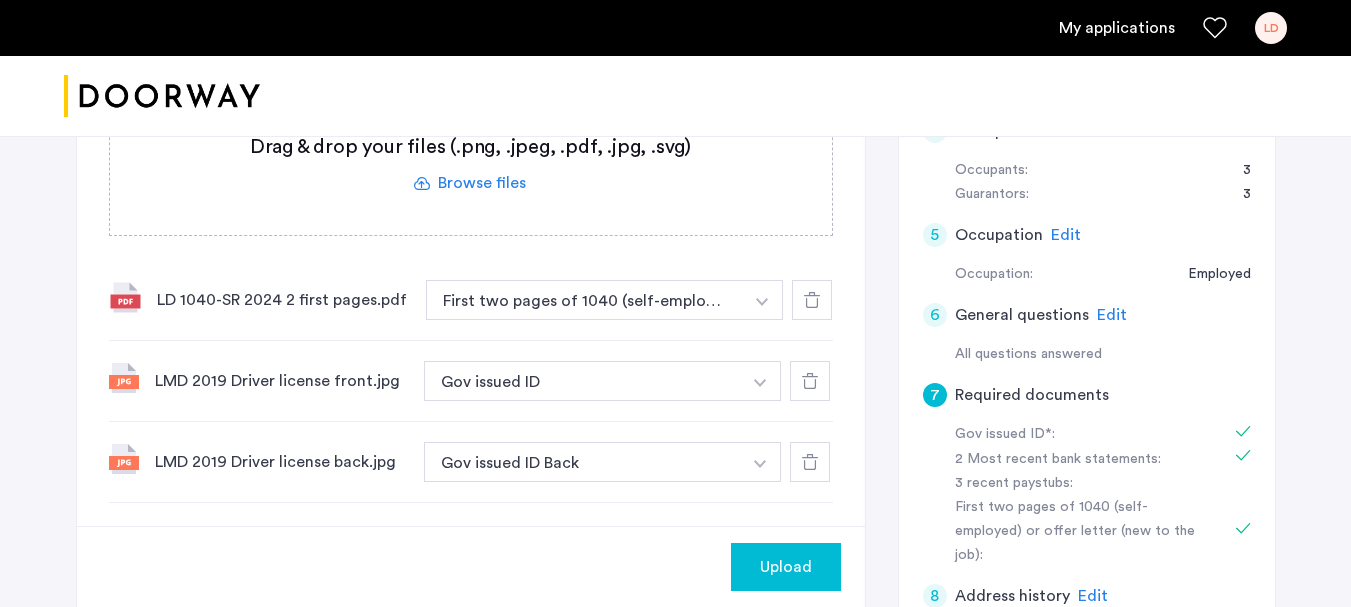 click on "Upload" 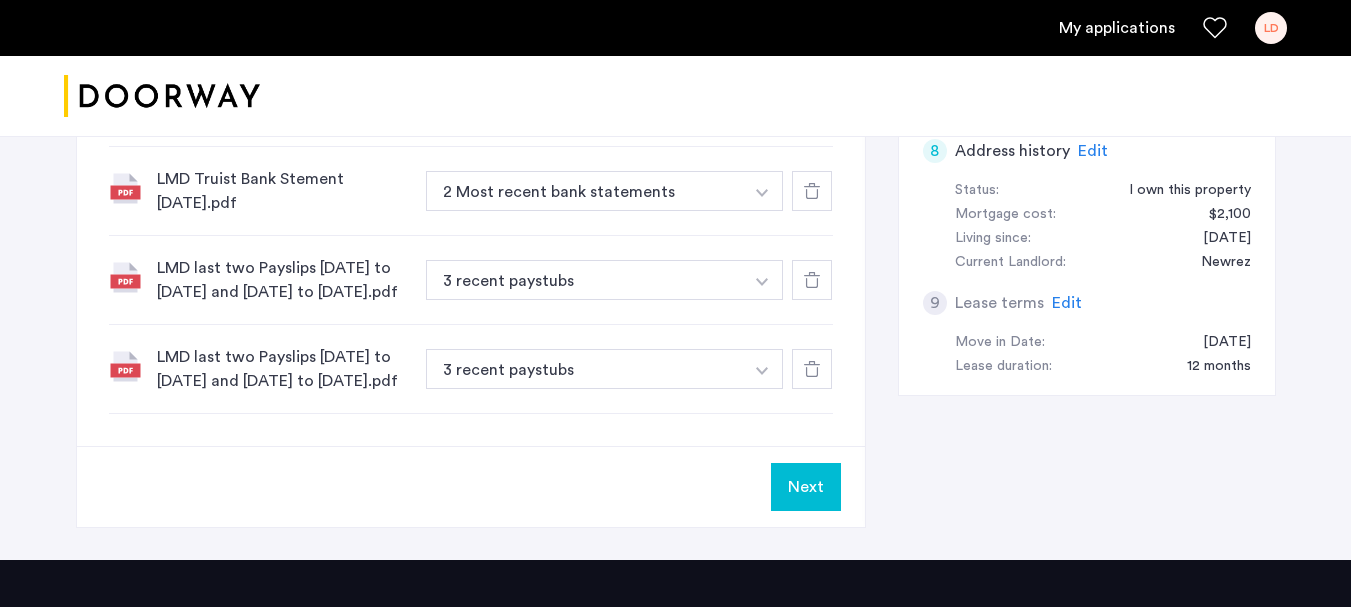 scroll, scrollTop: 1030, scrollLeft: 0, axis: vertical 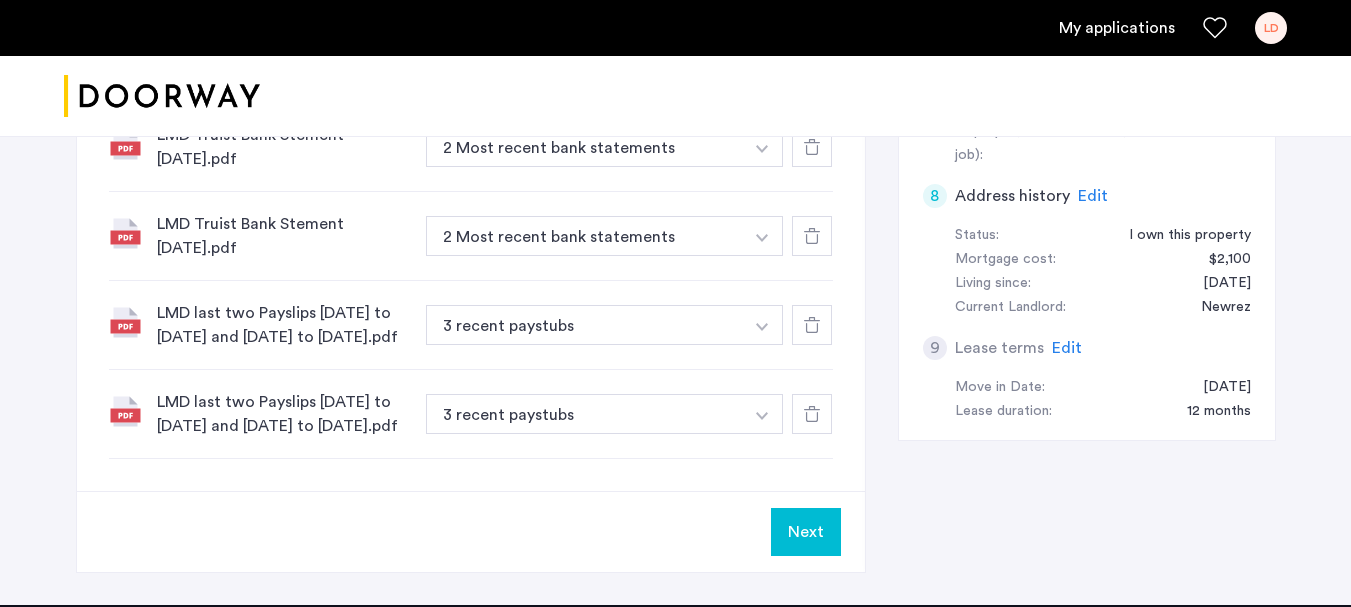 click at bounding box center [762, -98] 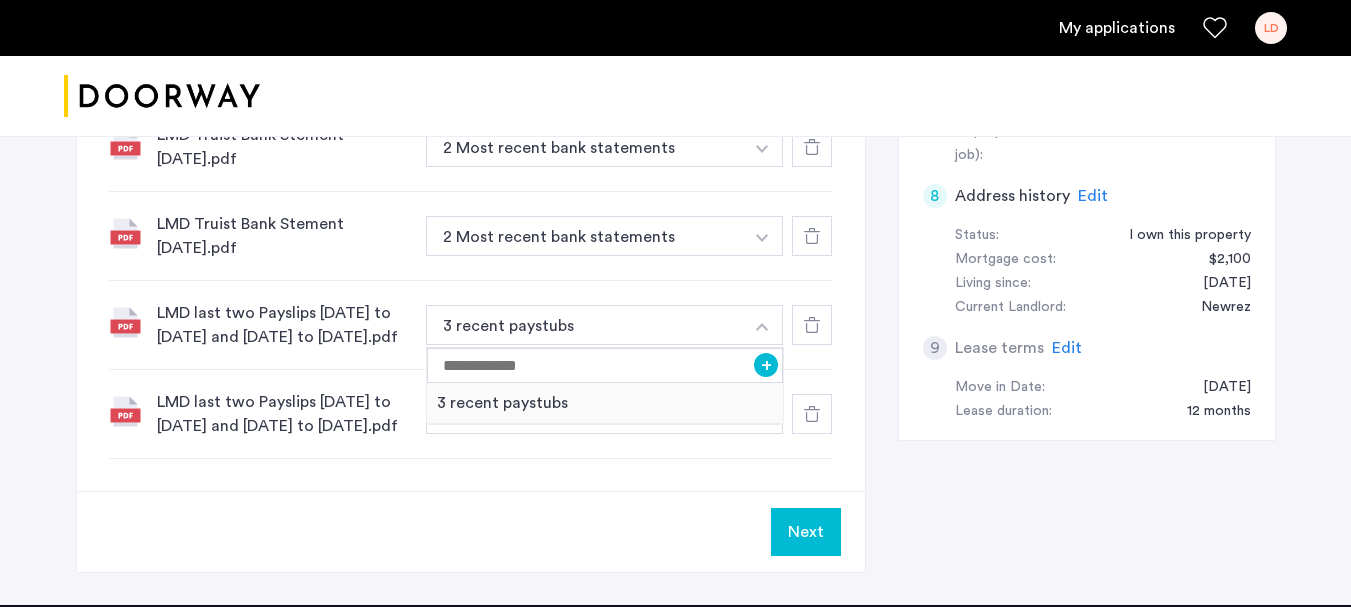click on "LMD last two Payslips  [DATE] to [DATE] and [DATE] to [DATE].pdf 3 recent paystubs + 3 recent paystubs" 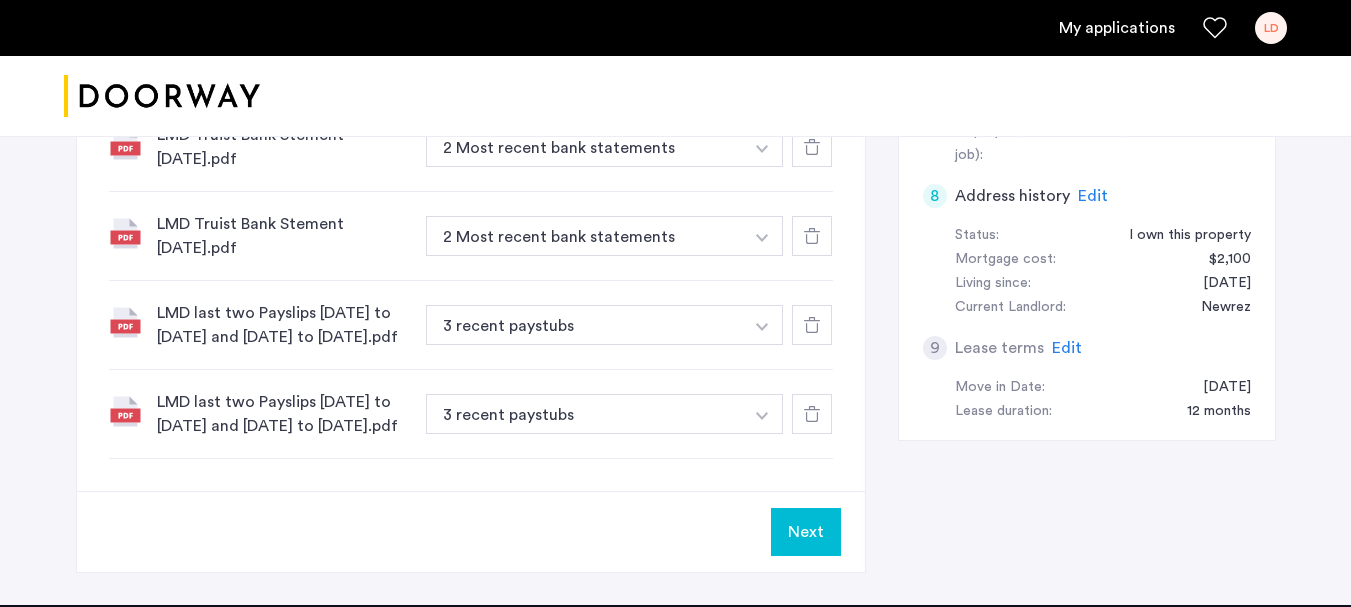 click at bounding box center [762, -100] 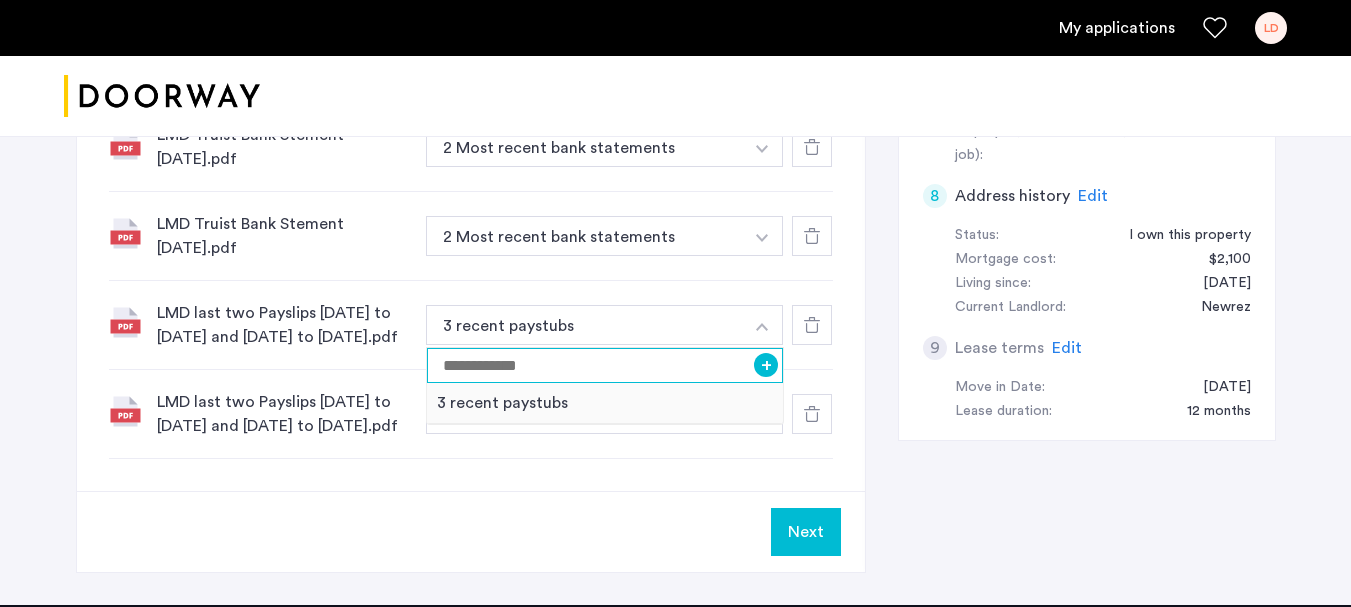 click at bounding box center [605, 365] 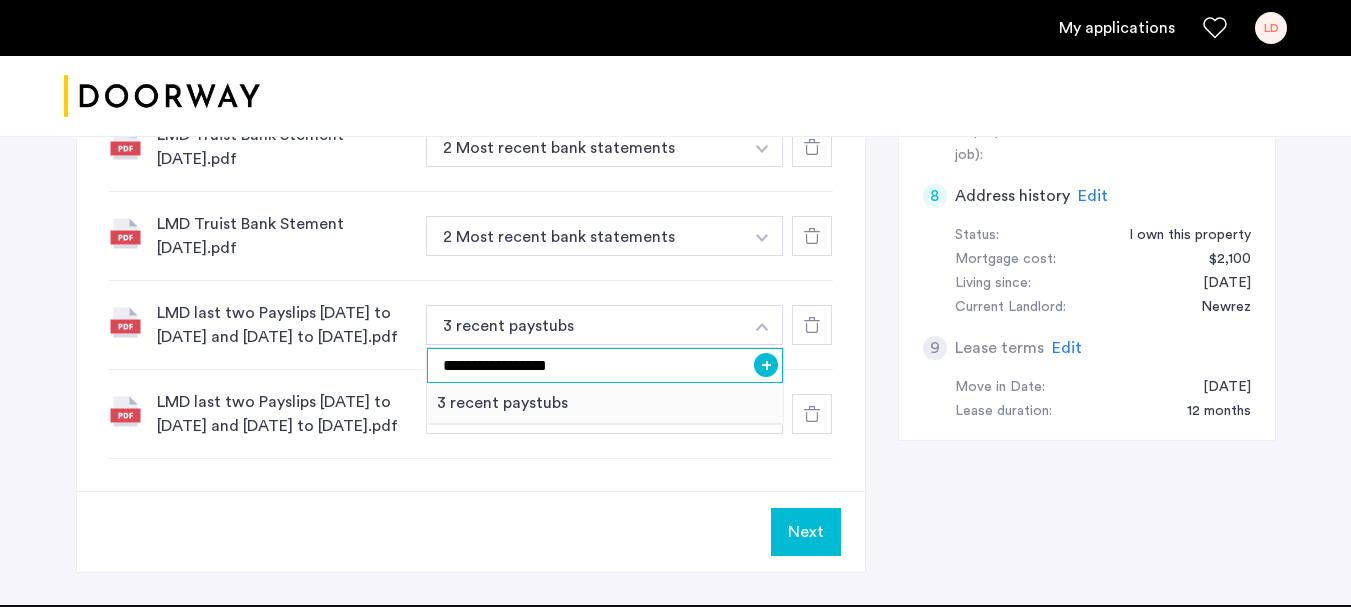 type on "**********" 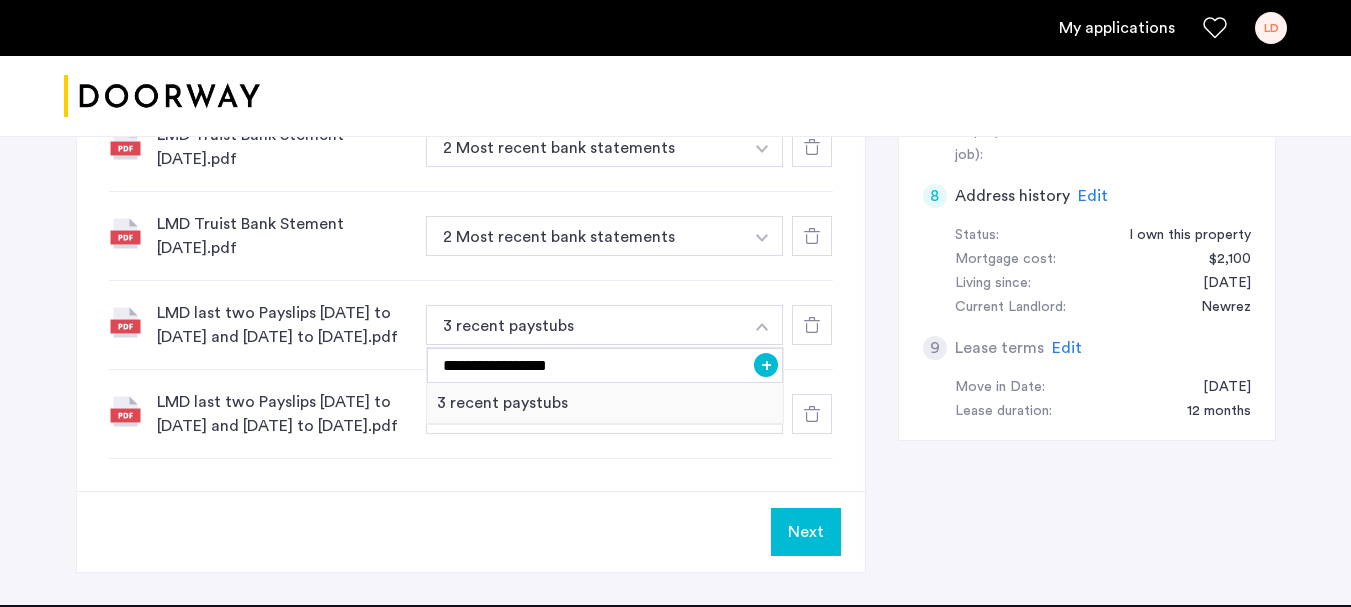 click on "+" at bounding box center [766, 365] 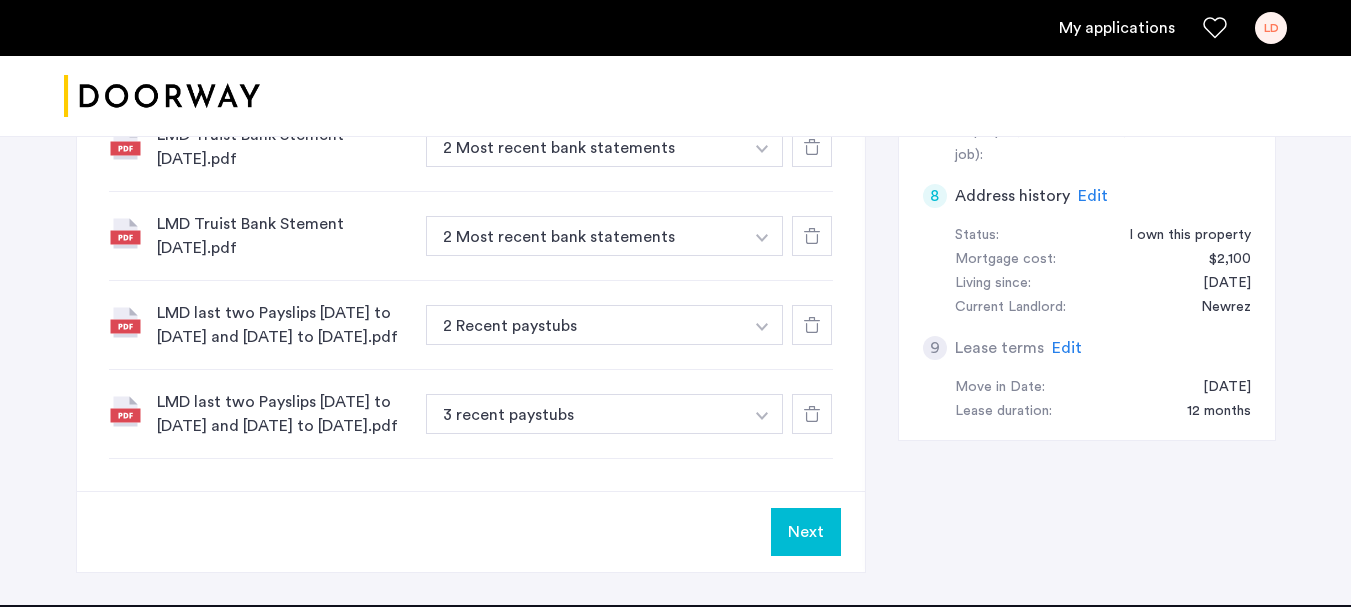click 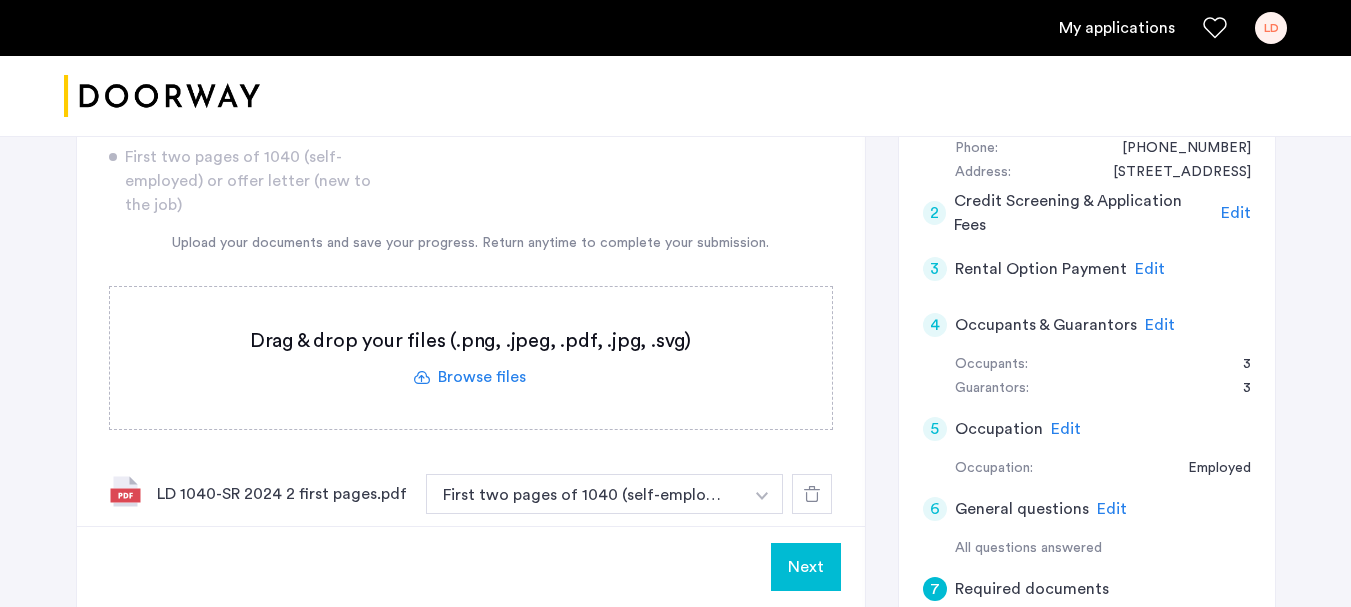 scroll, scrollTop: 430, scrollLeft: 0, axis: vertical 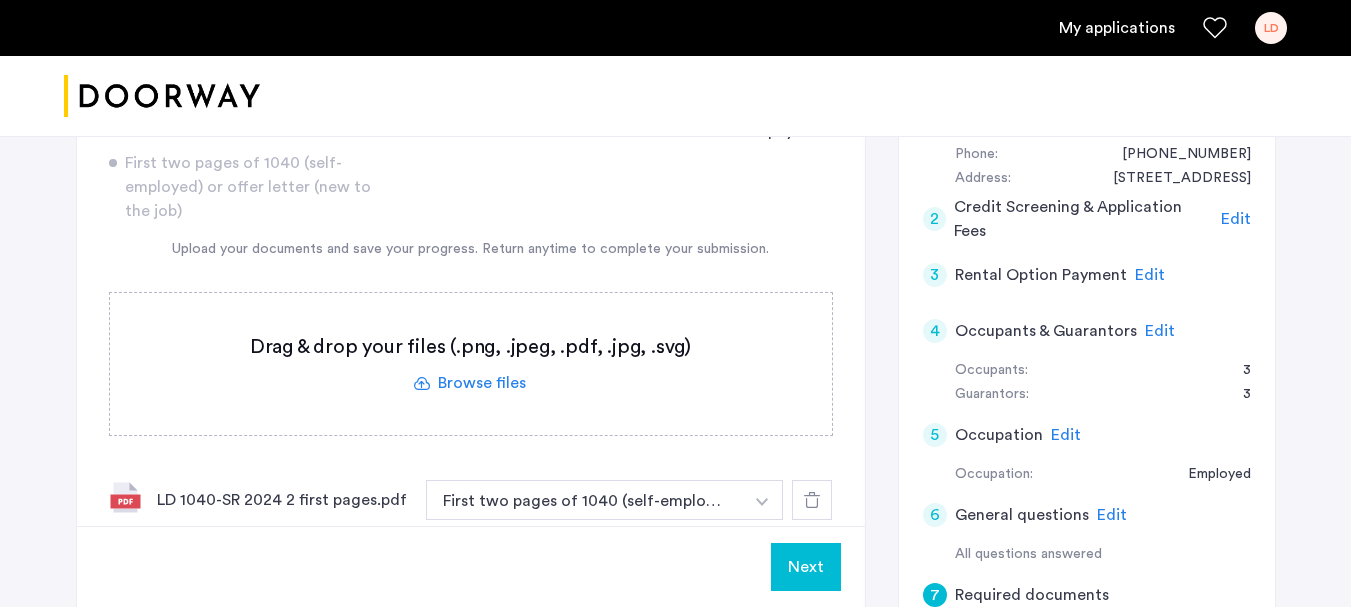 click 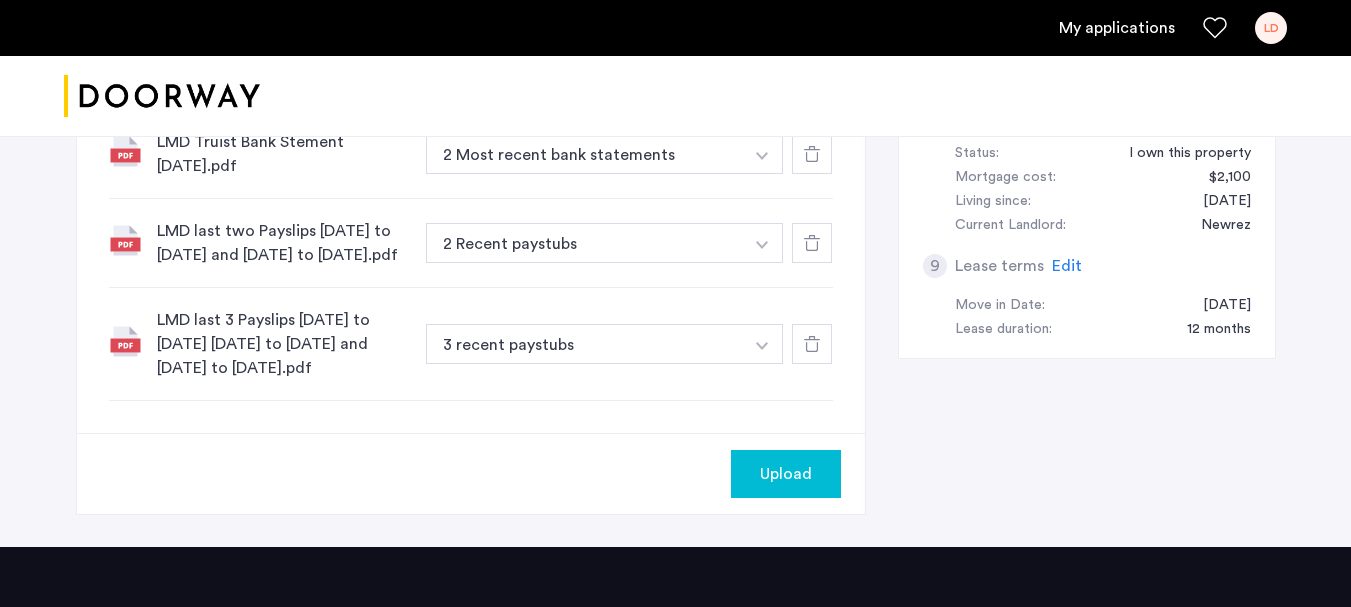 scroll, scrollTop: 1130, scrollLeft: 0, axis: vertical 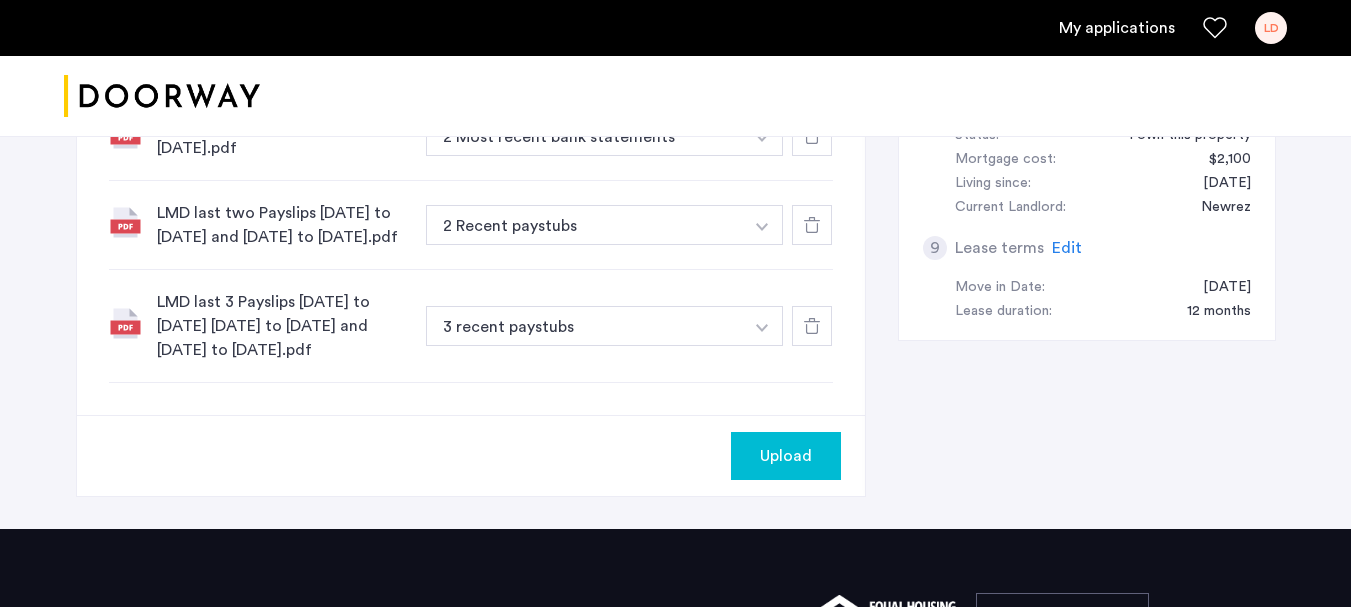 click on "Upload" 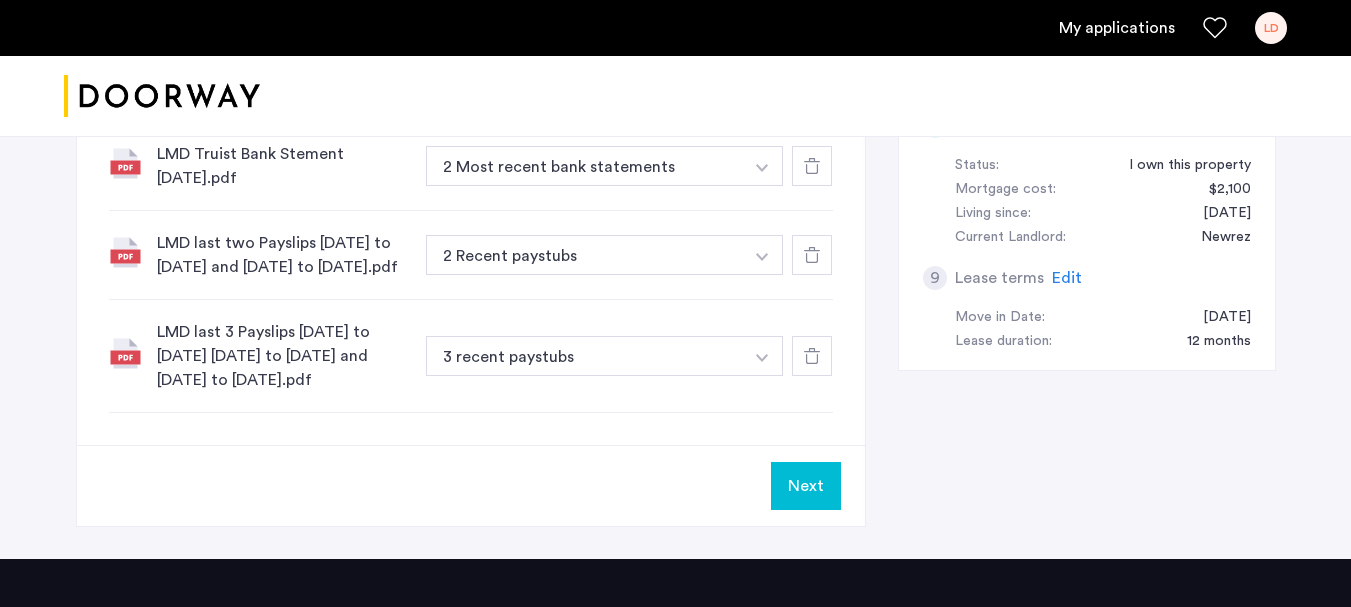 scroll, scrollTop: 1200, scrollLeft: 0, axis: vertical 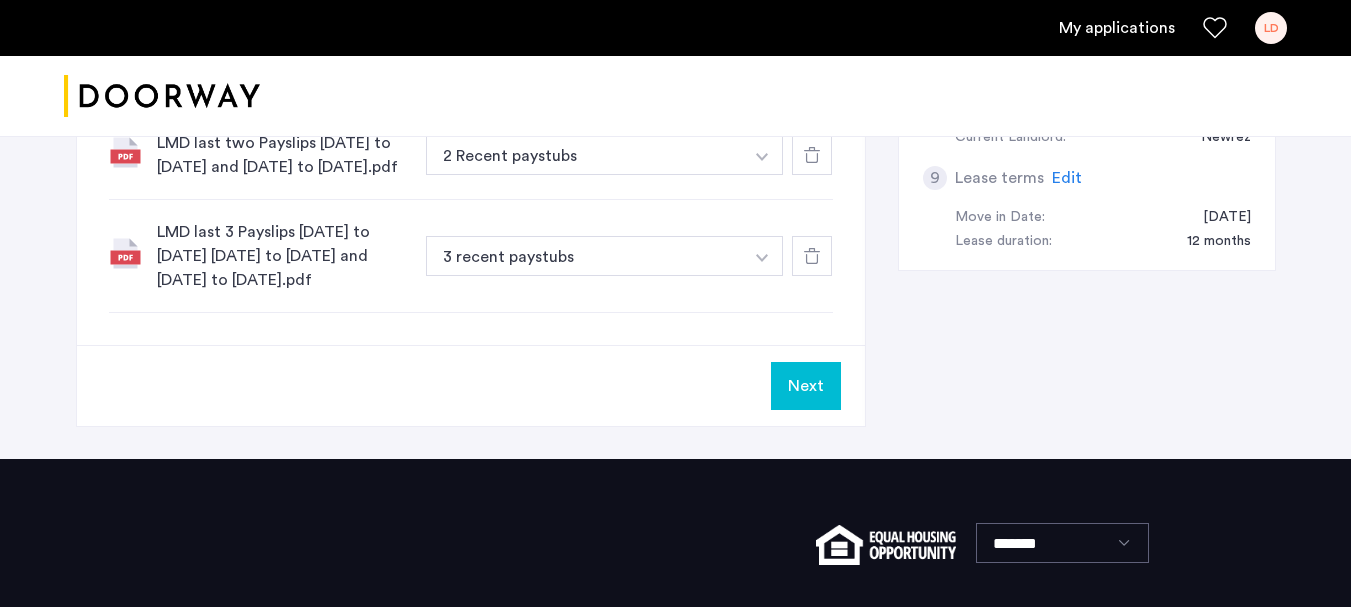 click on "Next" 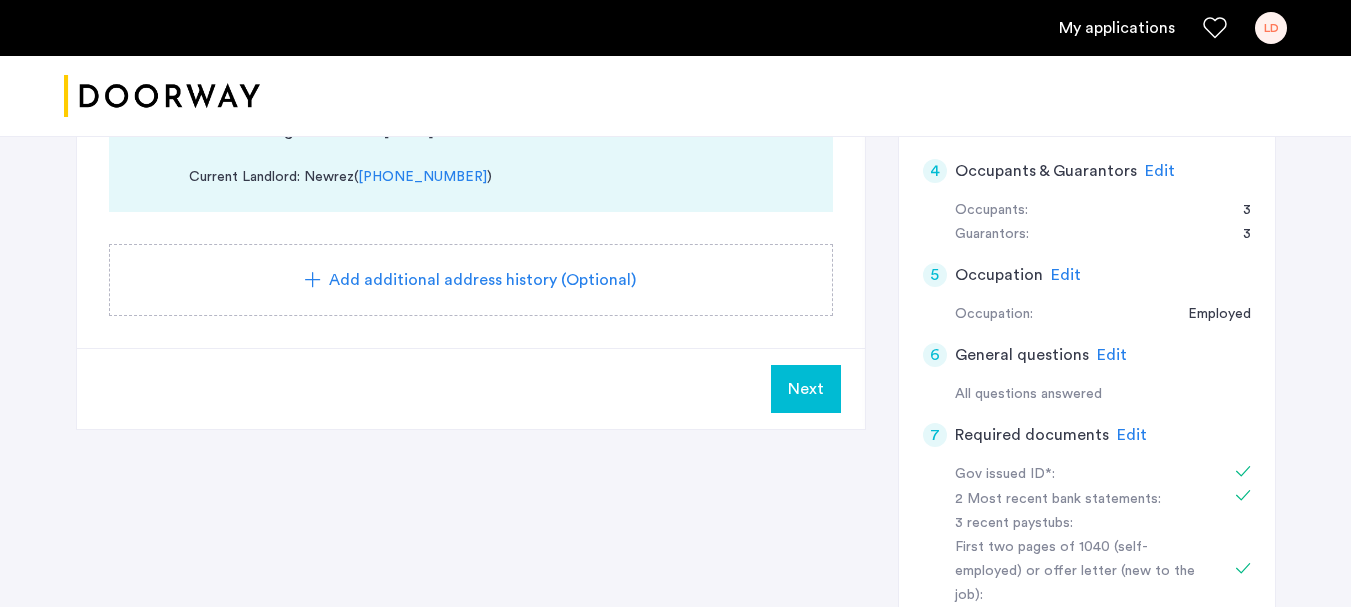 scroll, scrollTop: 600, scrollLeft: 0, axis: vertical 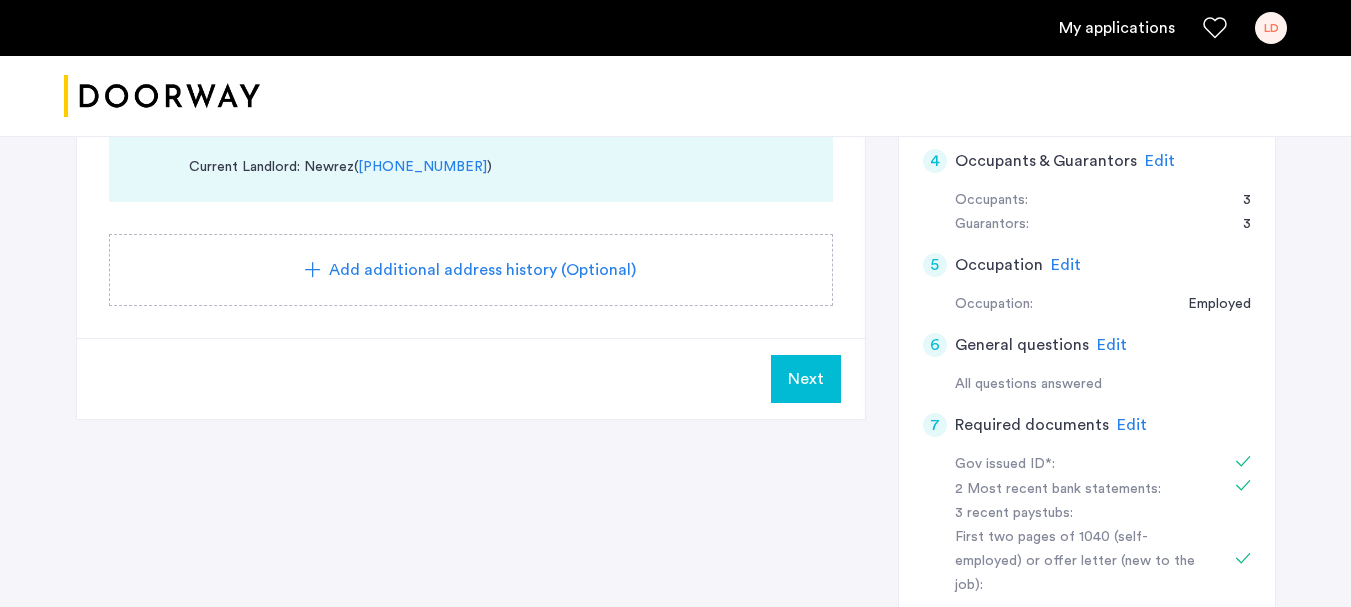 click on "Next" 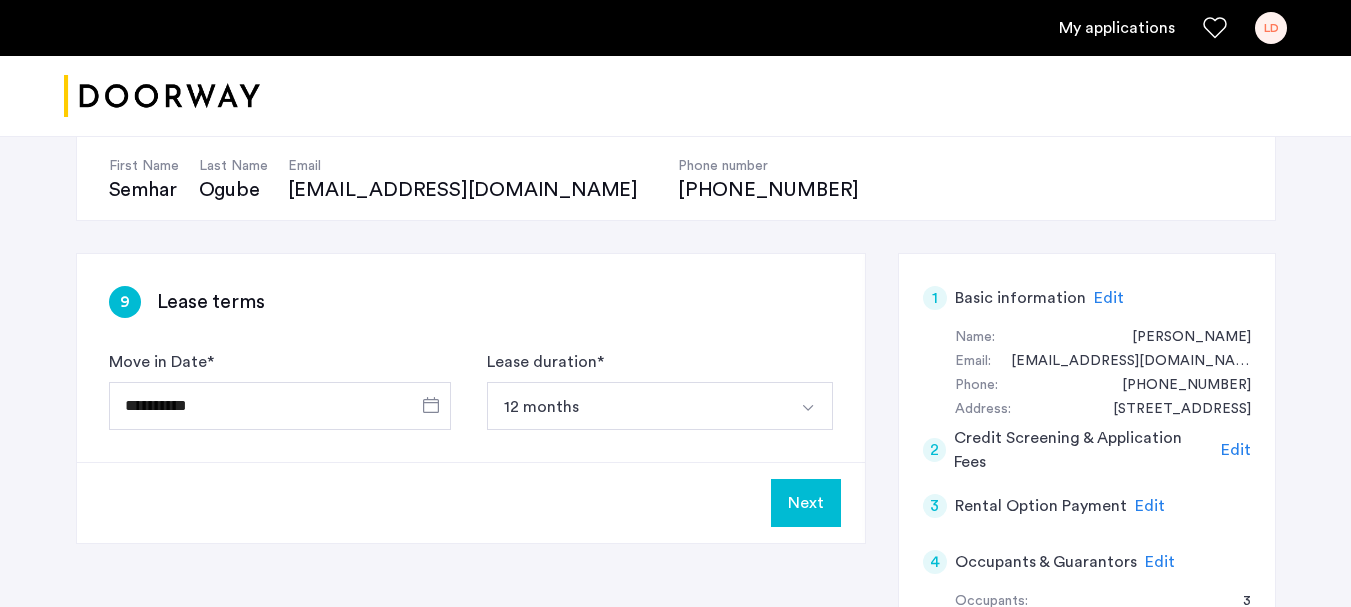 scroll, scrollTop: 200, scrollLeft: 0, axis: vertical 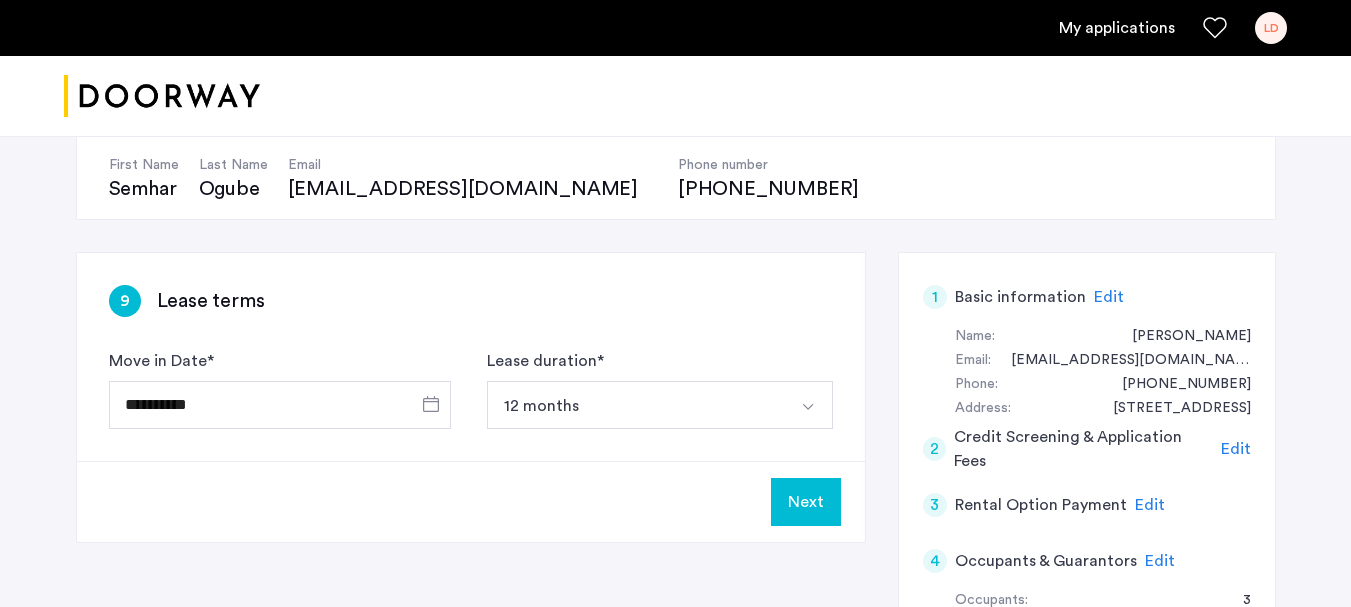 click on "Next" 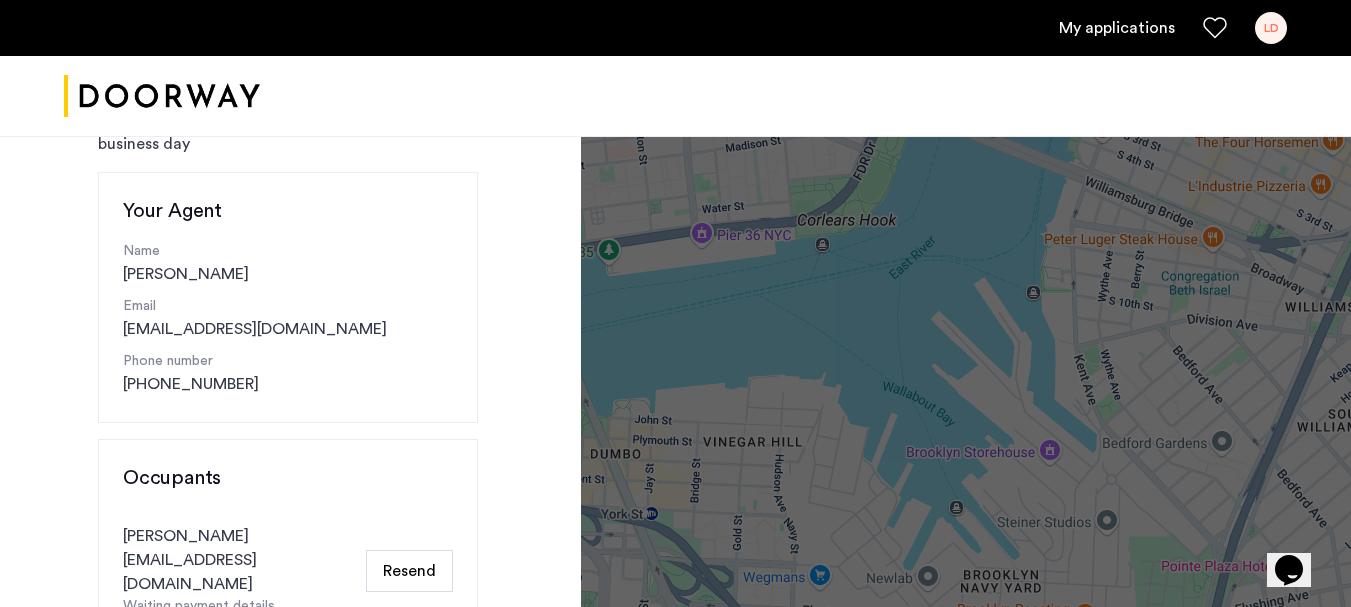 scroll, scrollTop: 172, scrollLeft: 0, axis: vertical 